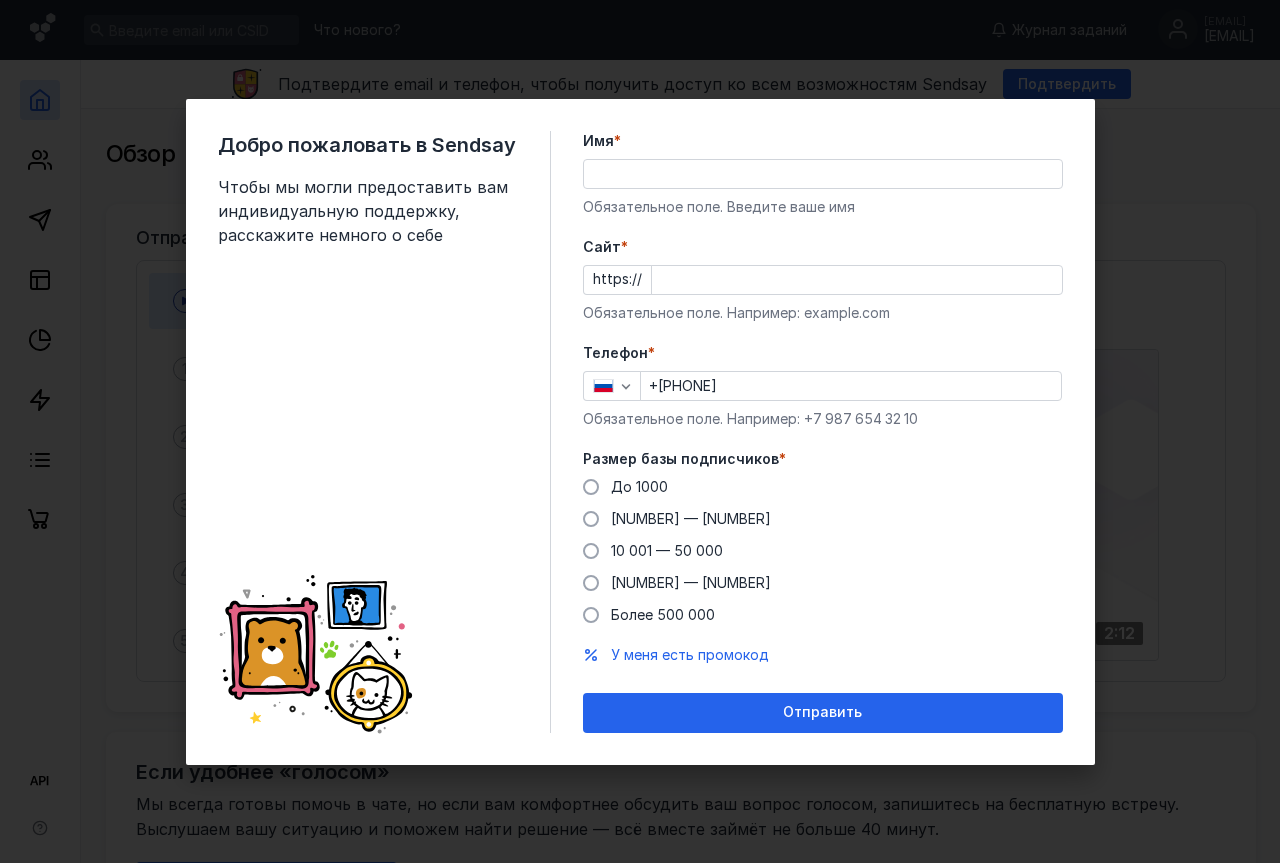 scroll, scrollTop: 0, scrollLeft: 0, axis: both 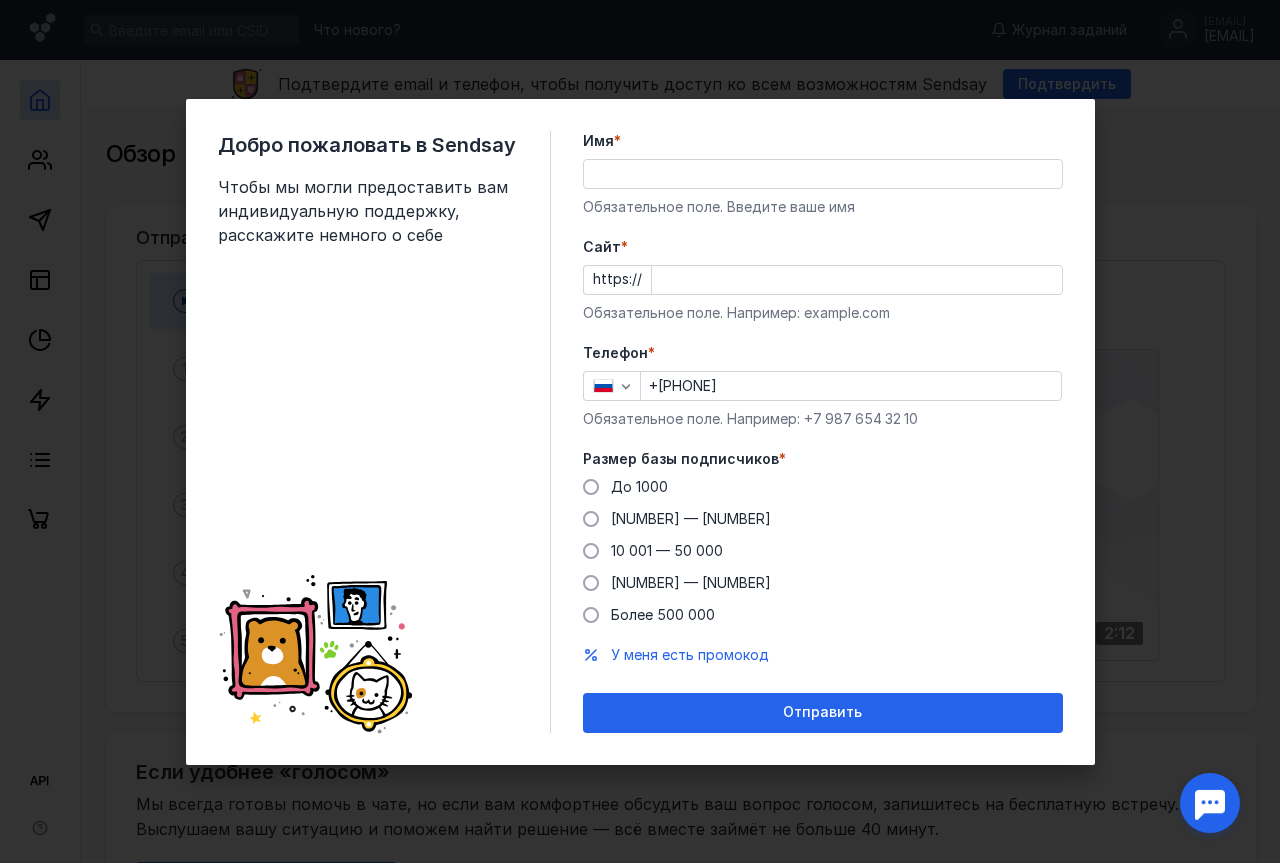 click on "Имя  *" at bounding box center (823, 174) 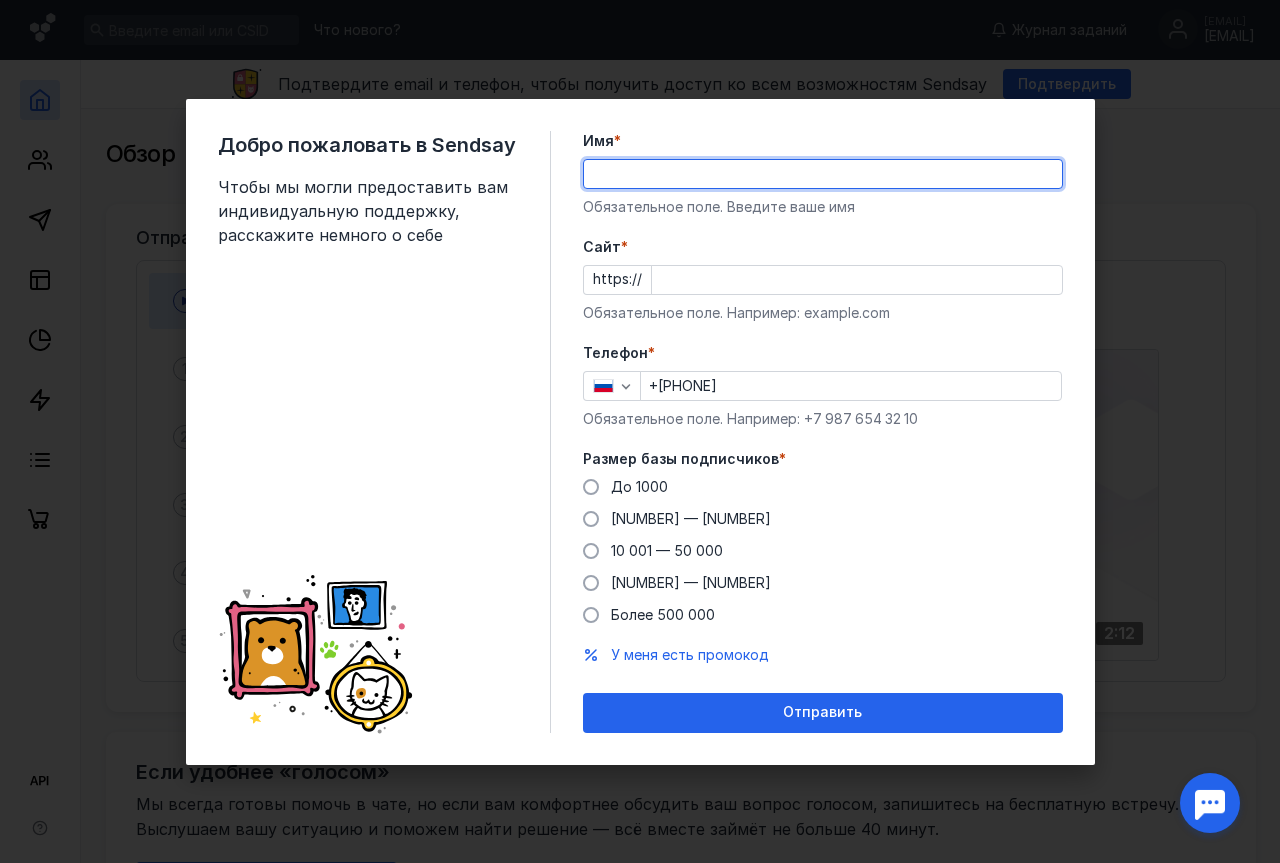 type on "[FIRST]" 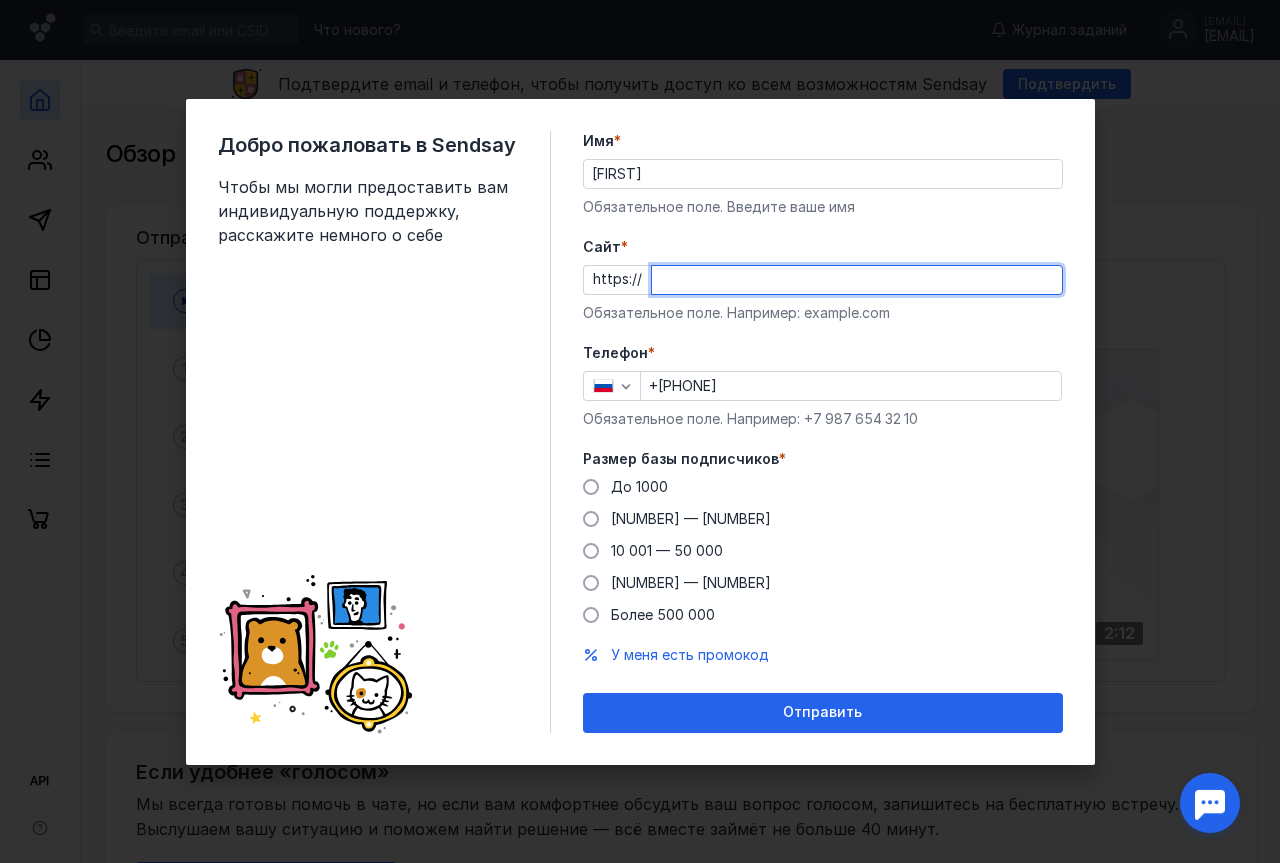 click on "Cайт  *" at bounding box center [857, 280] 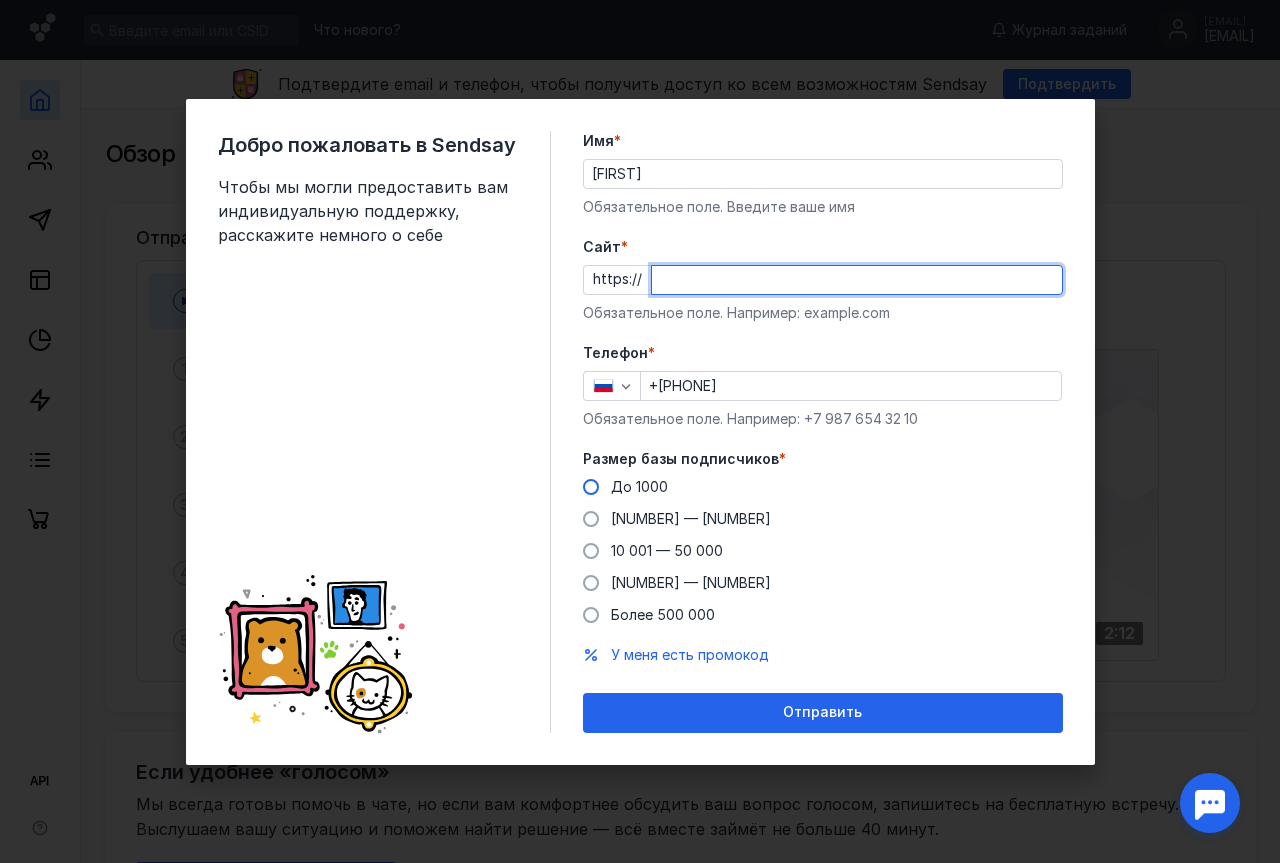 click on "Размер базы подписчиков  * До 1000 1 001 — 10 000 10 001 — 50 000 50 001 — 500 000 Более 500 000" at bounding box center (823, 537) 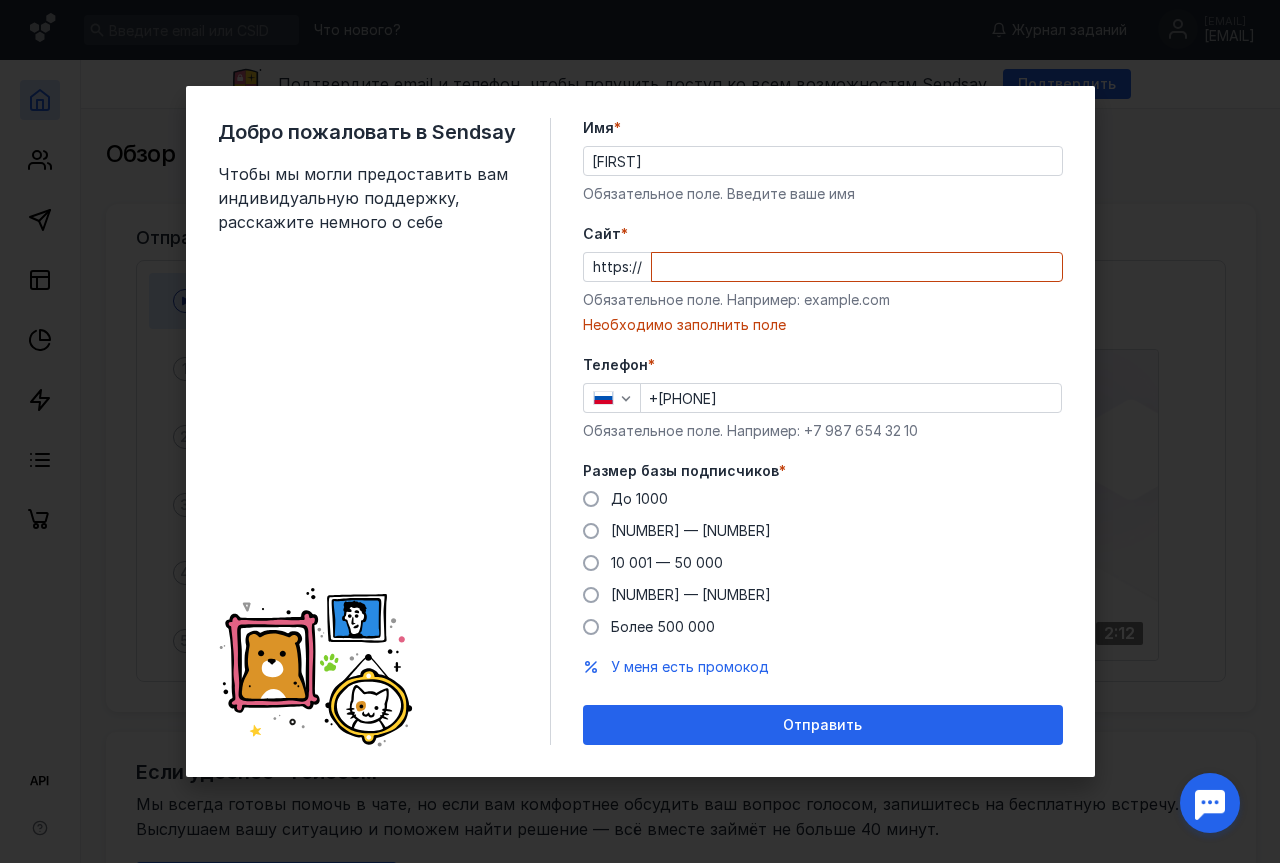 click on "Cайт  *" at bounding box center (857, 267) 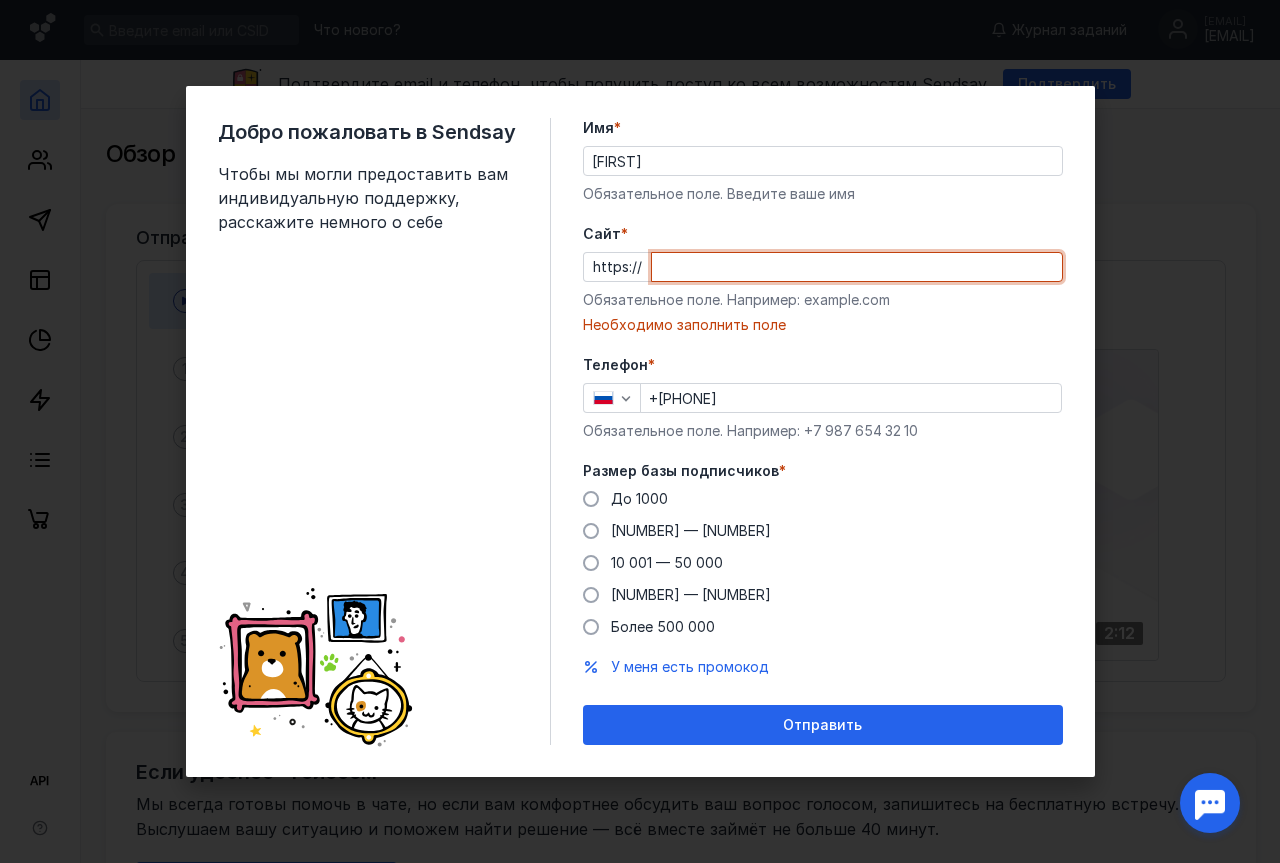 click on "Cайт  *" at bounding box center [857, 267] 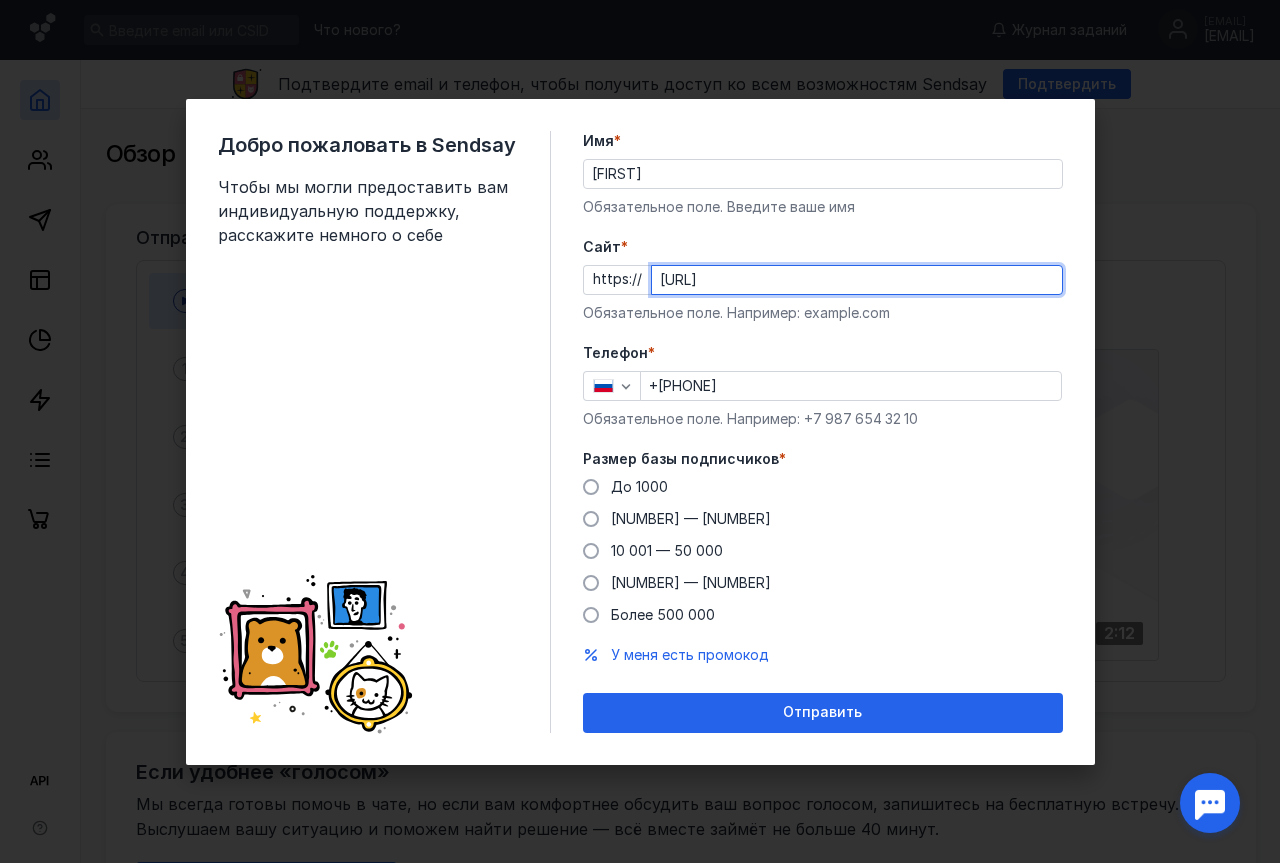 type on "[URL]" 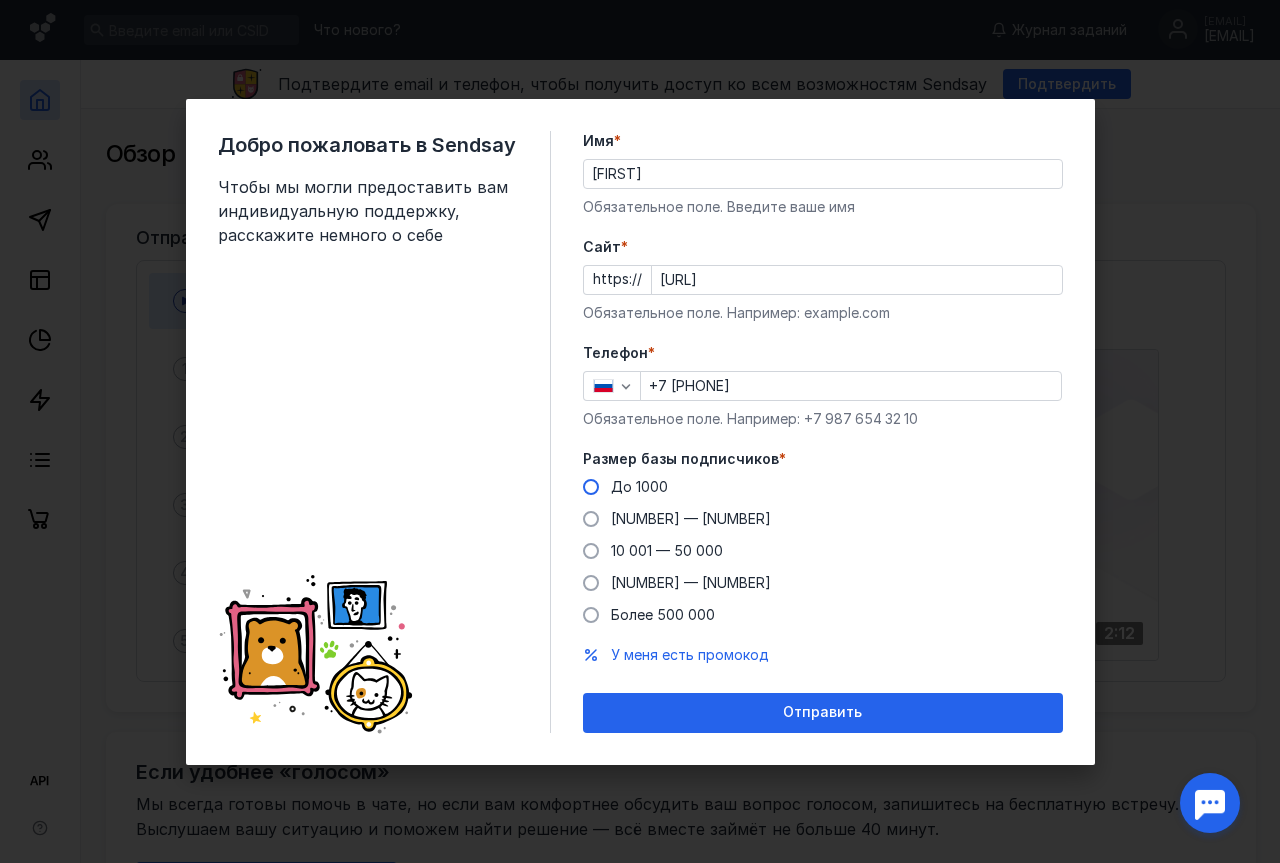 click at bounding box center (591, 487) 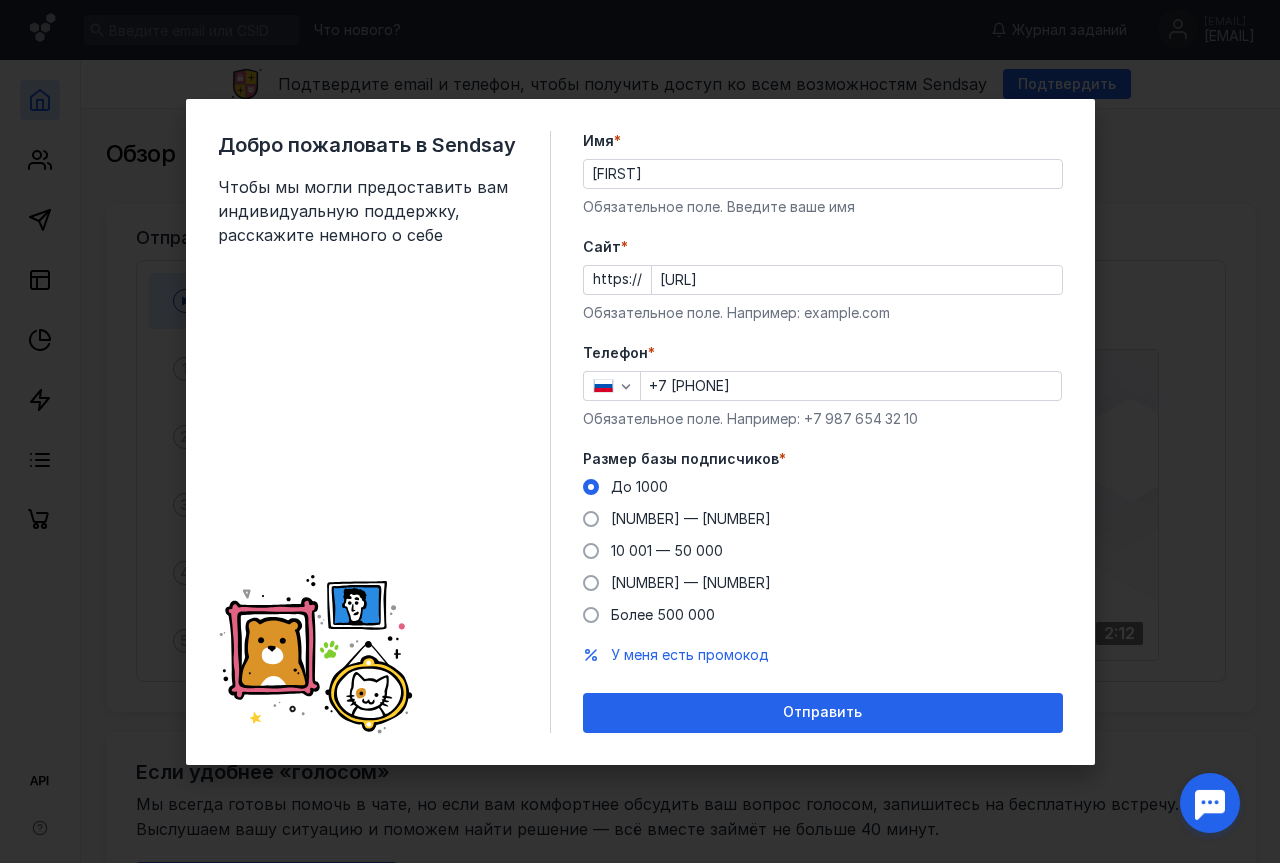 click on "+7 [PHONE]" at bounding box center (851, 386) 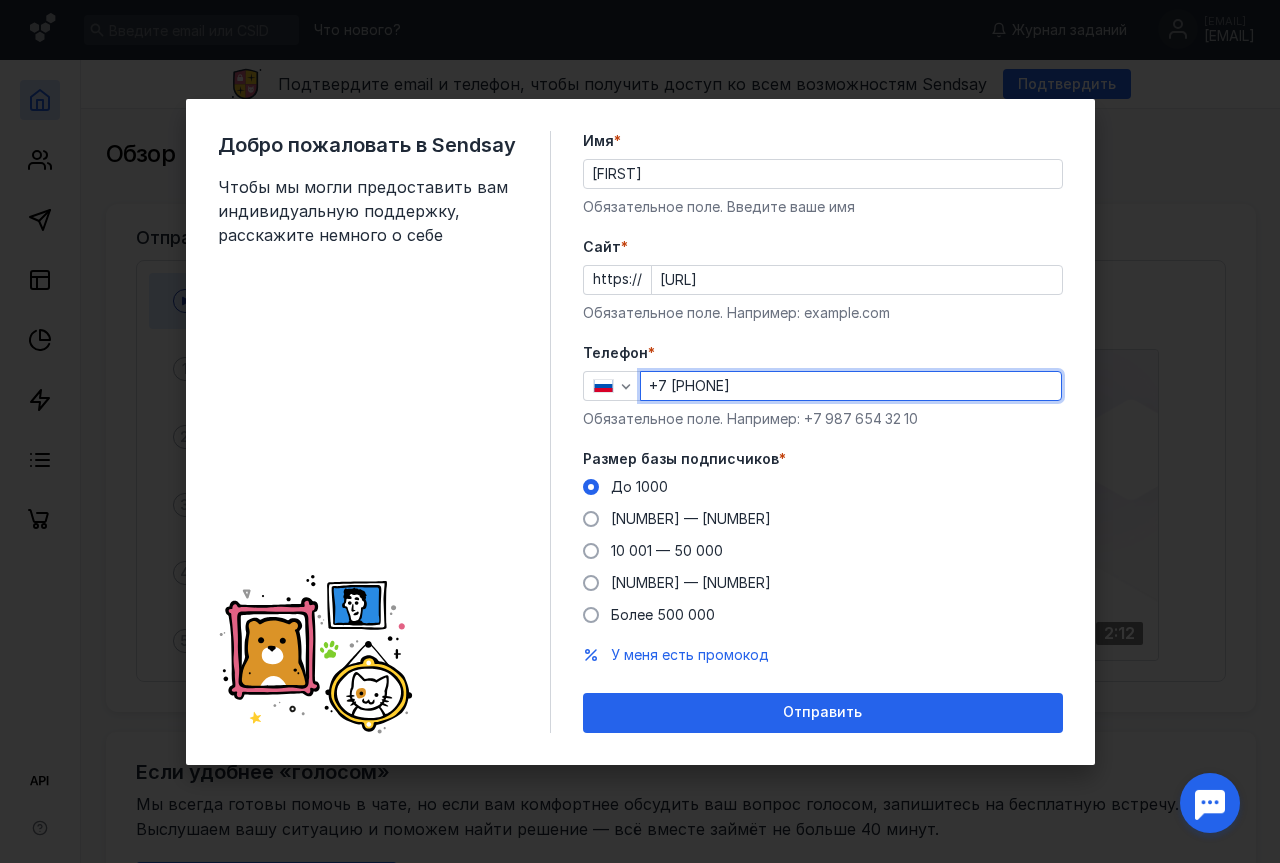 type on "+7 [PHONE]" 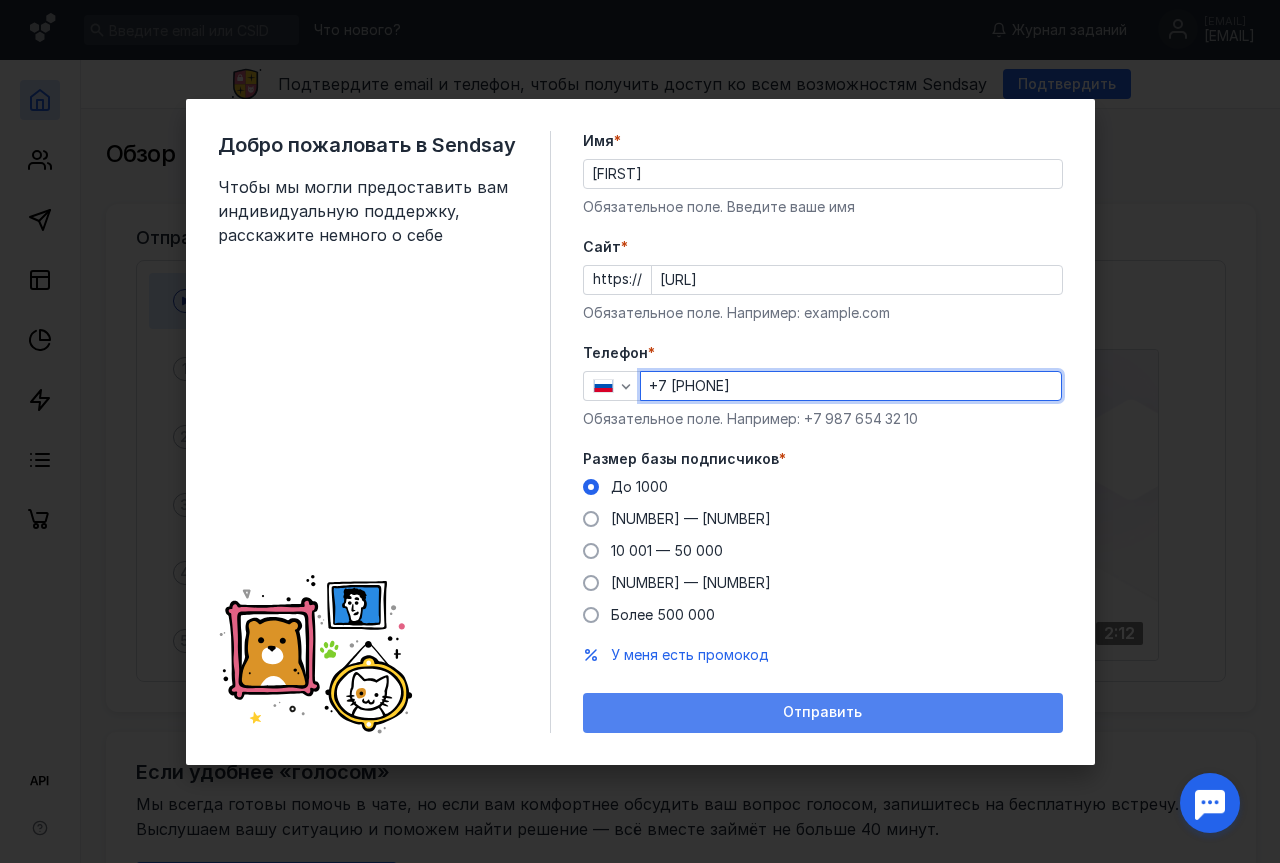 click on "Отправить" at bounding box center (822, 712) 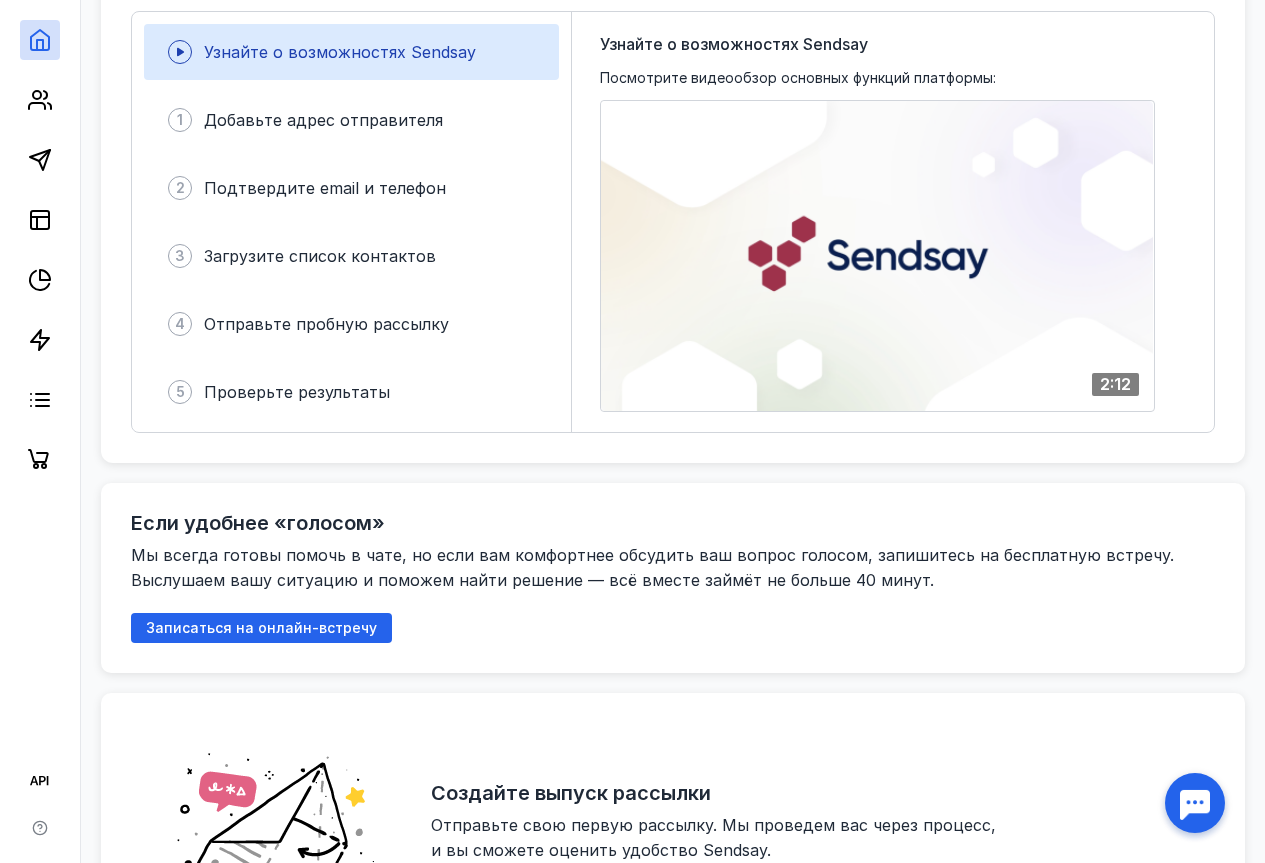 scroll, scrollTop: 0, scrollLeft: 0, axis: both 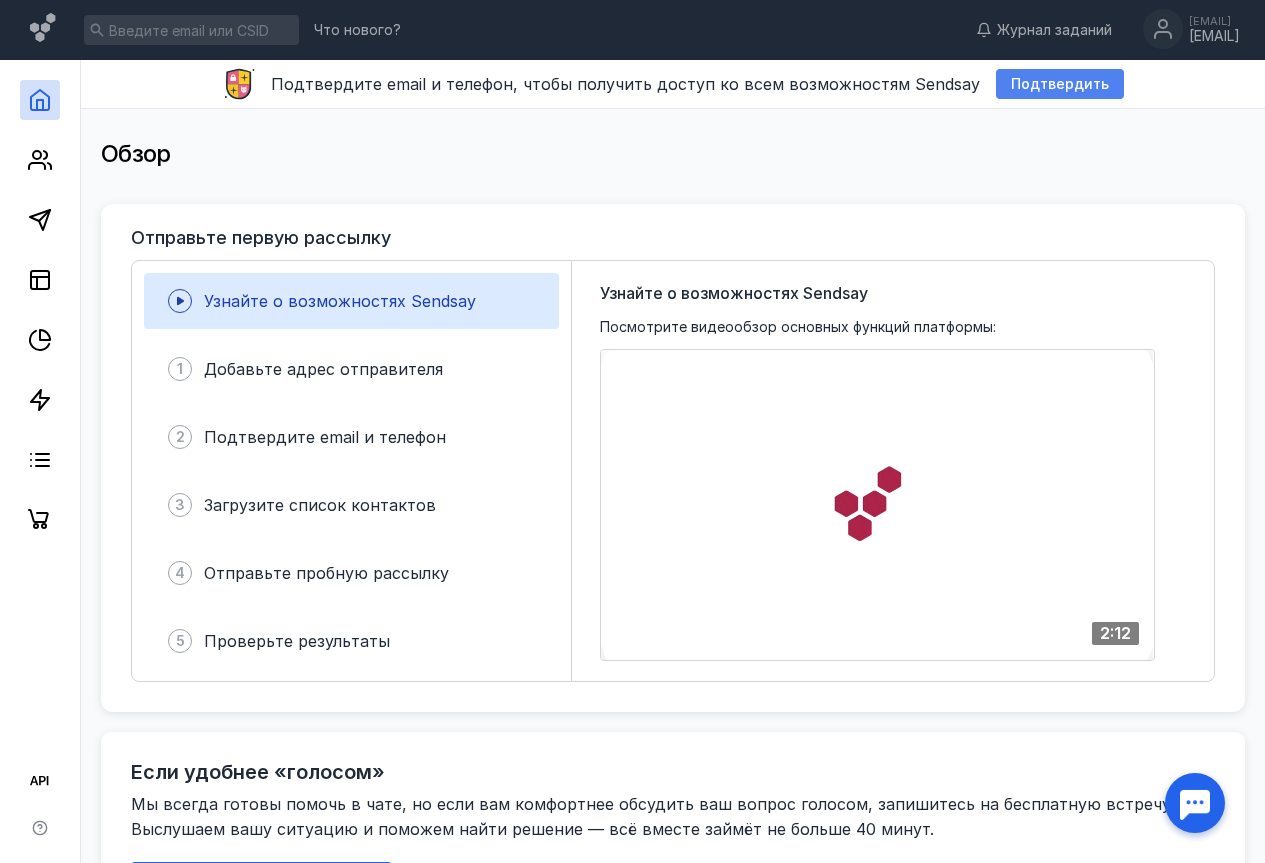 click on "Подтвердить" at bounding box center (1060, 84) 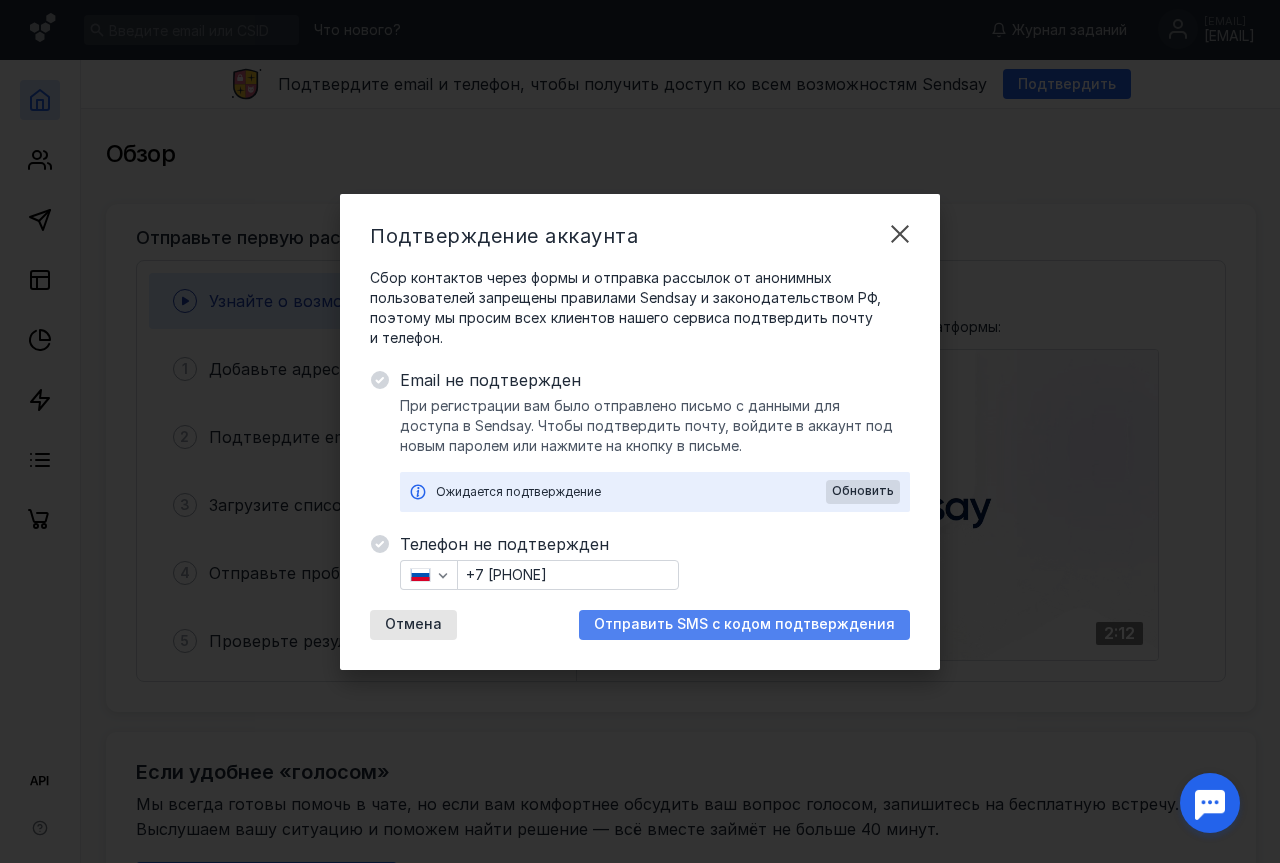 click on "Отправить SMS с кодом подтверждения" at bounding box center (744, 624) 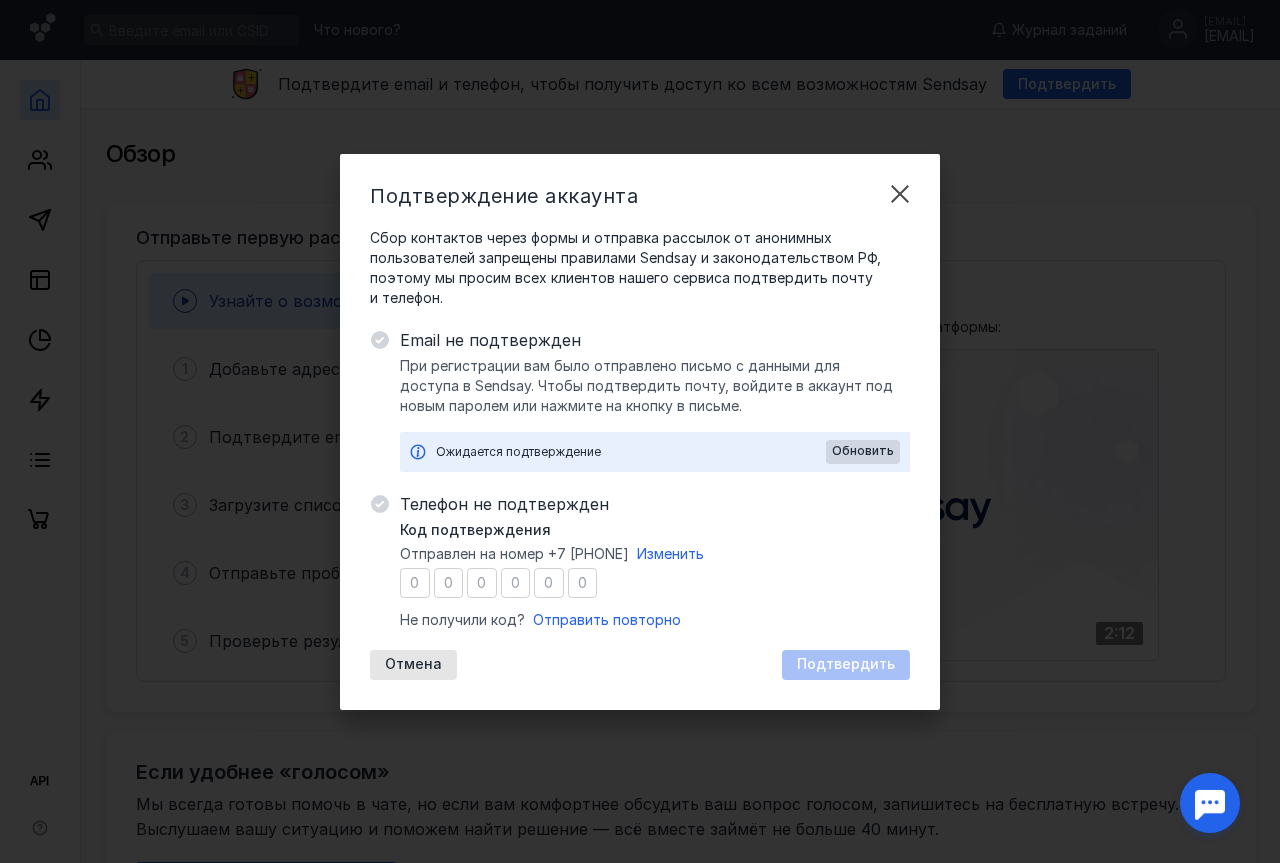 type on "0" 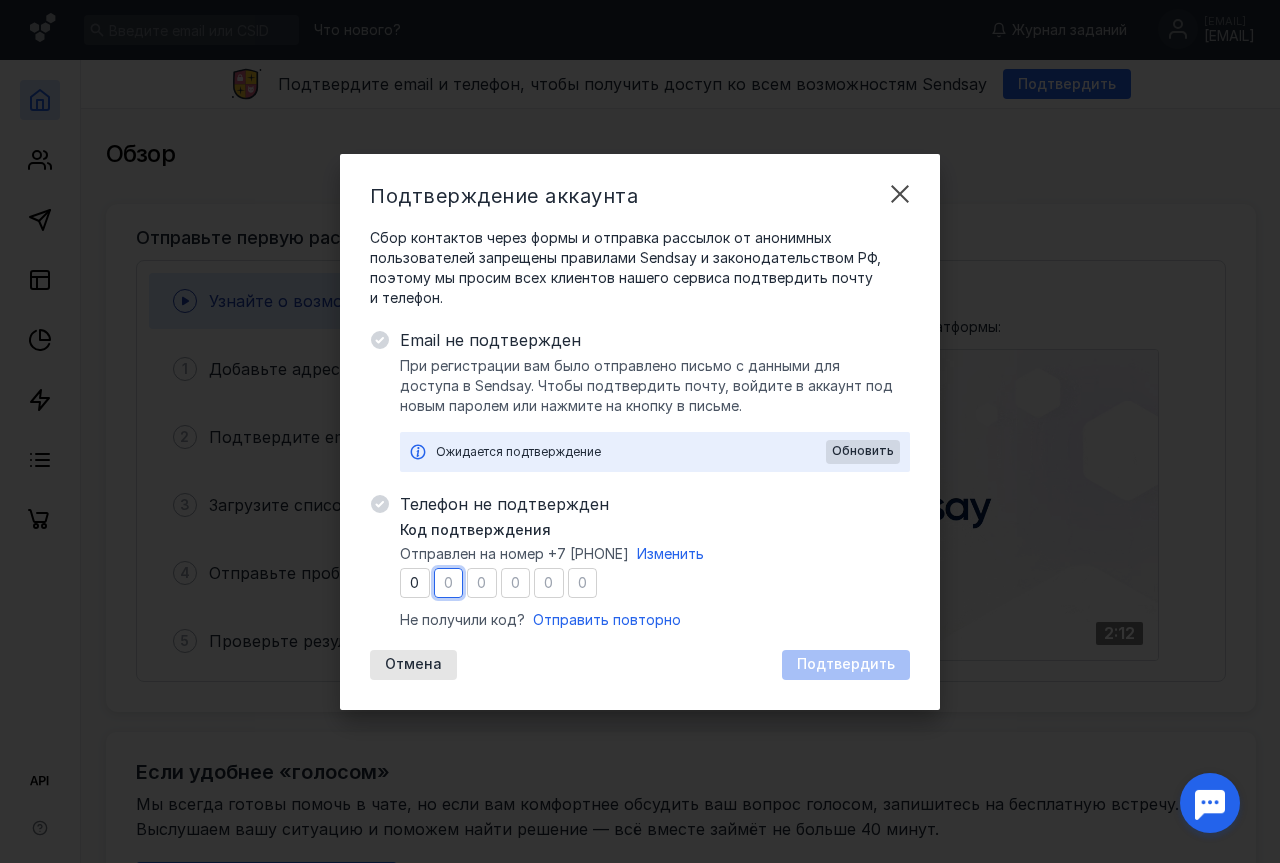 type on "5" 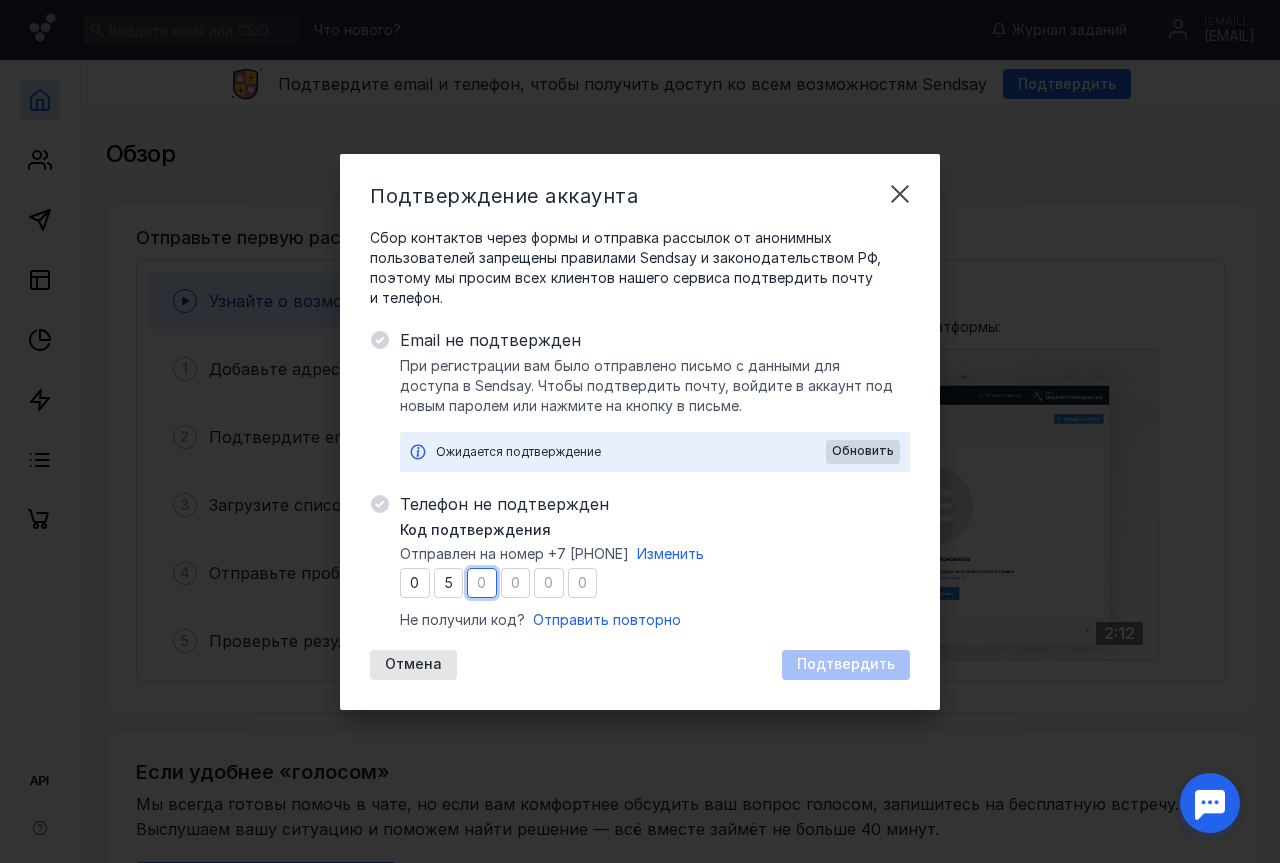 type on "0" 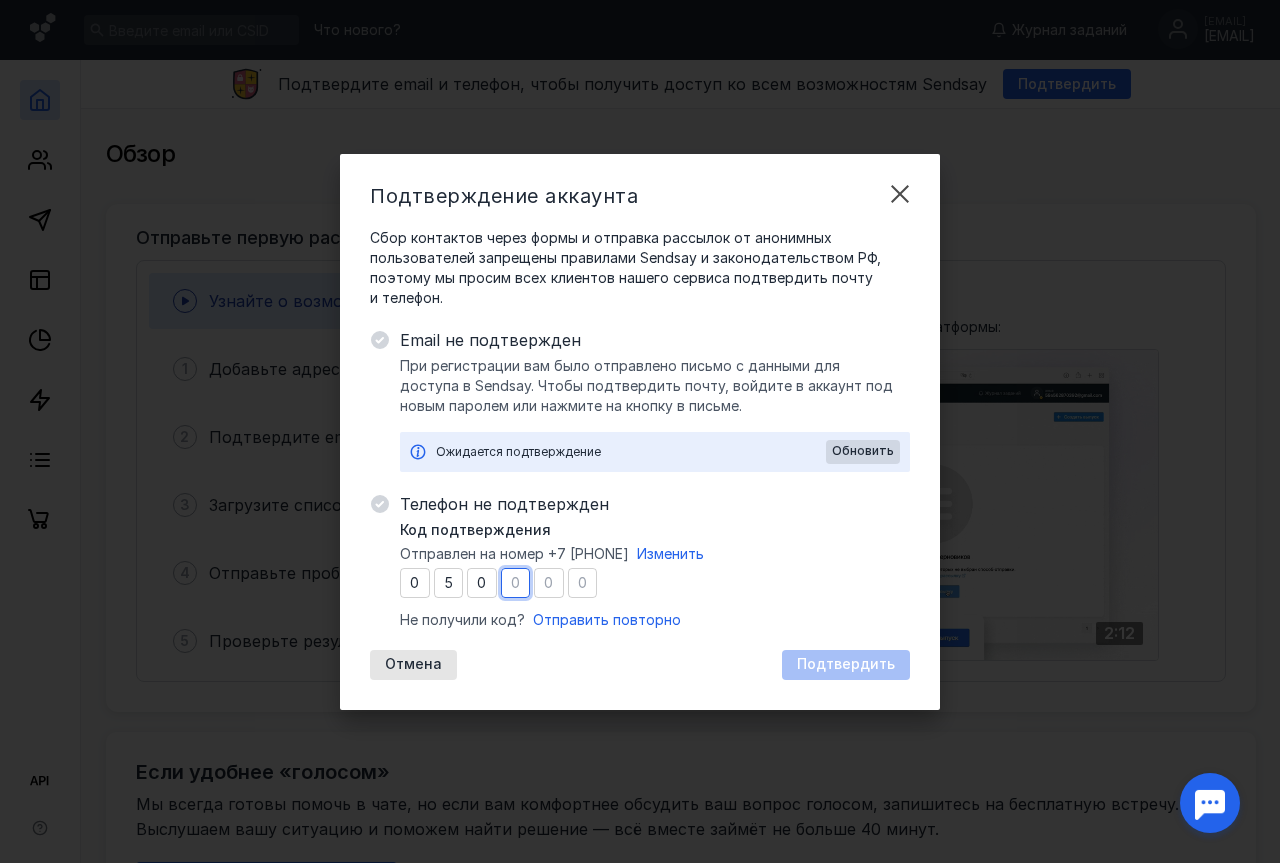 type on "5" 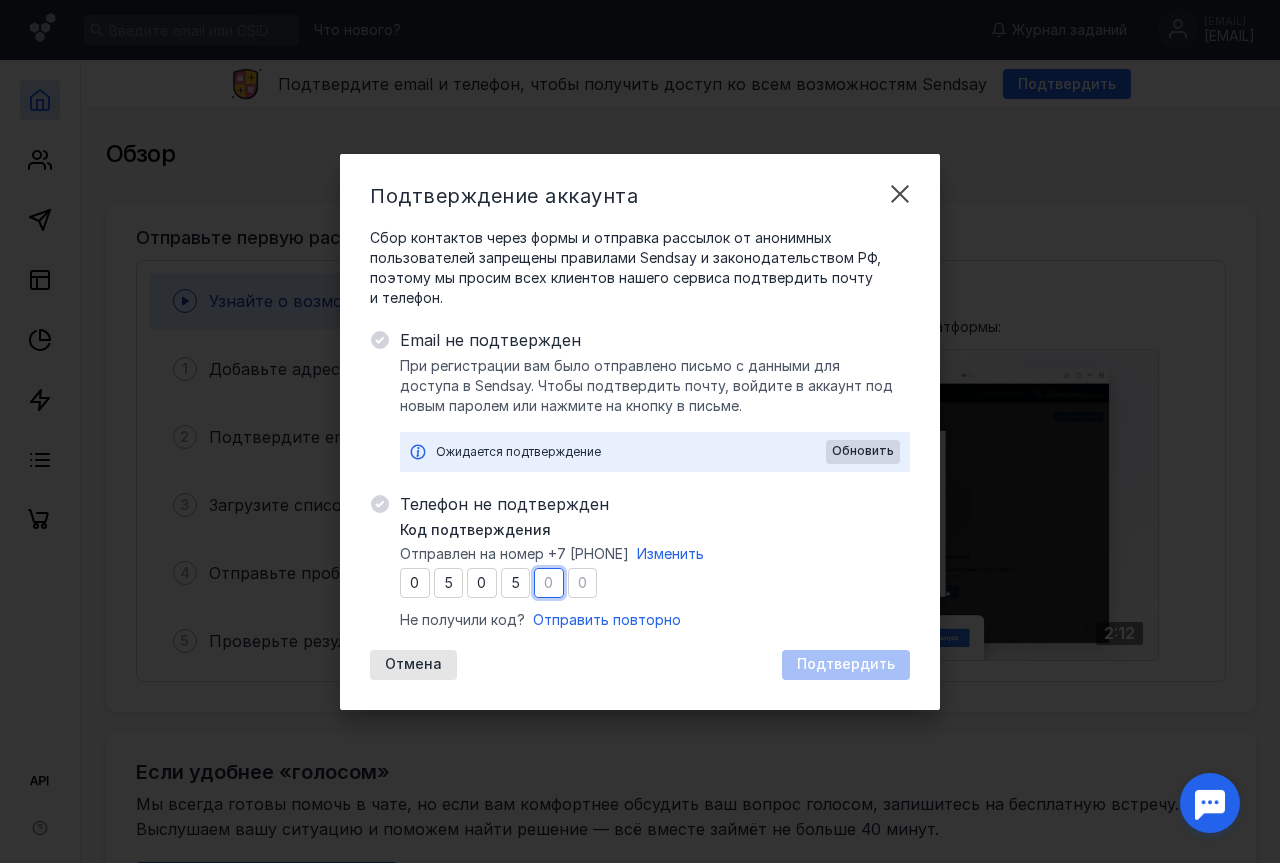 type on "1" 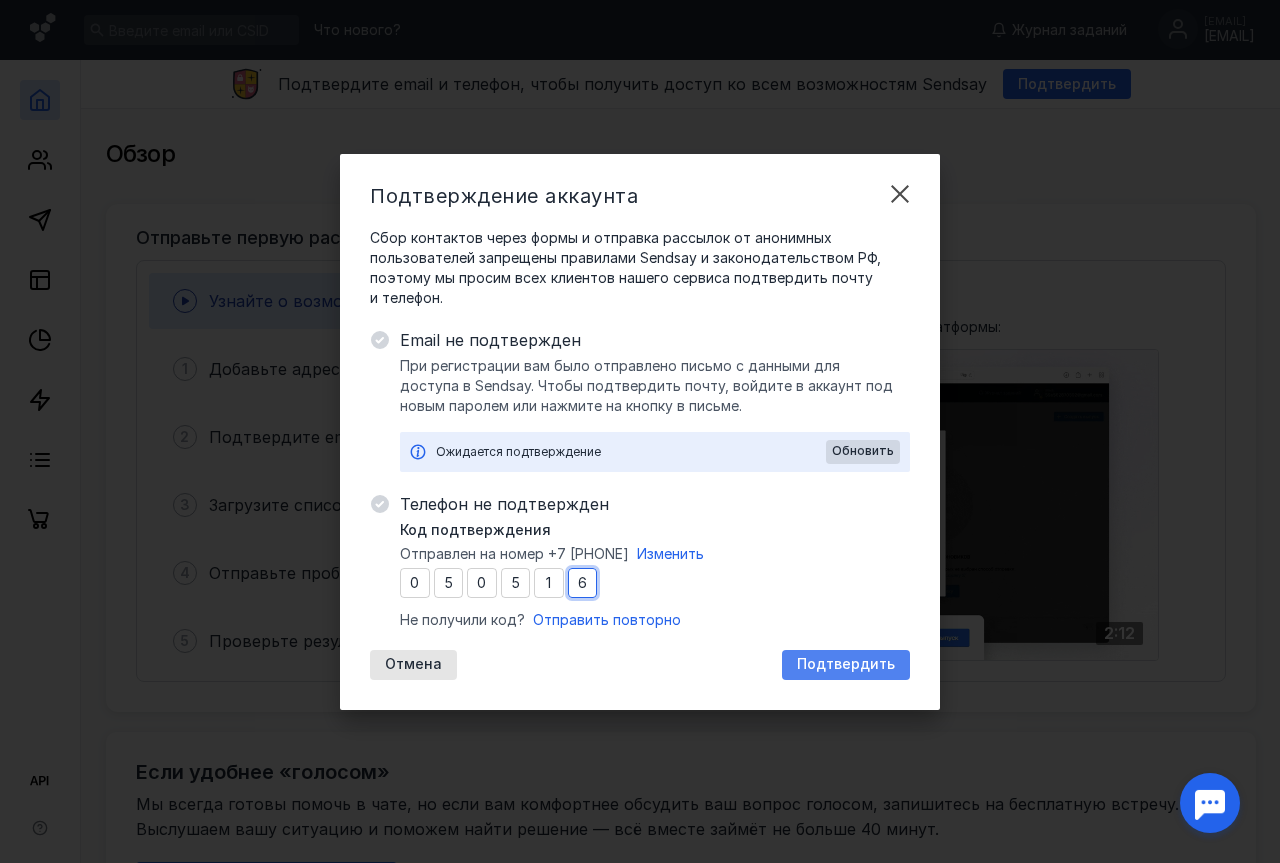type on "6" 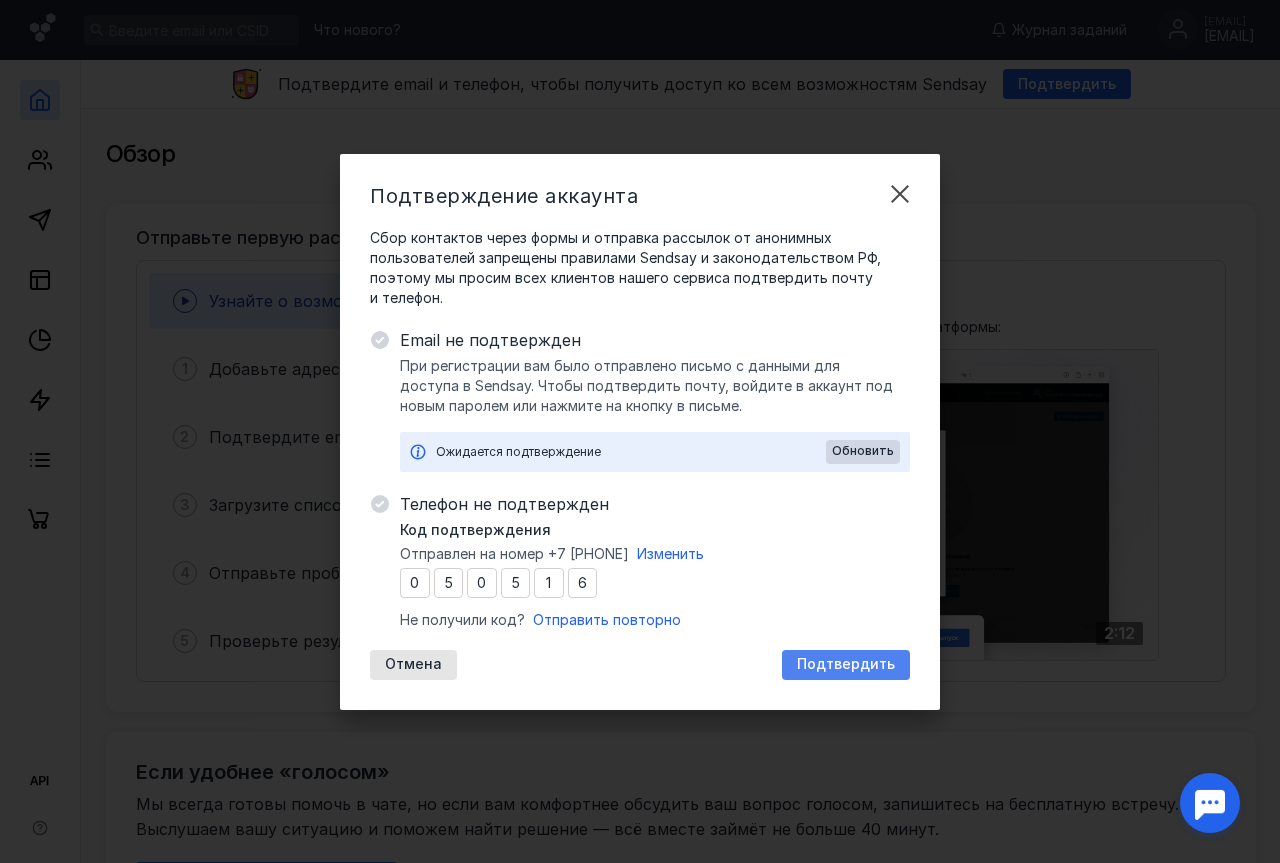click on "Подтвердить" at bounding box center (846, 664) 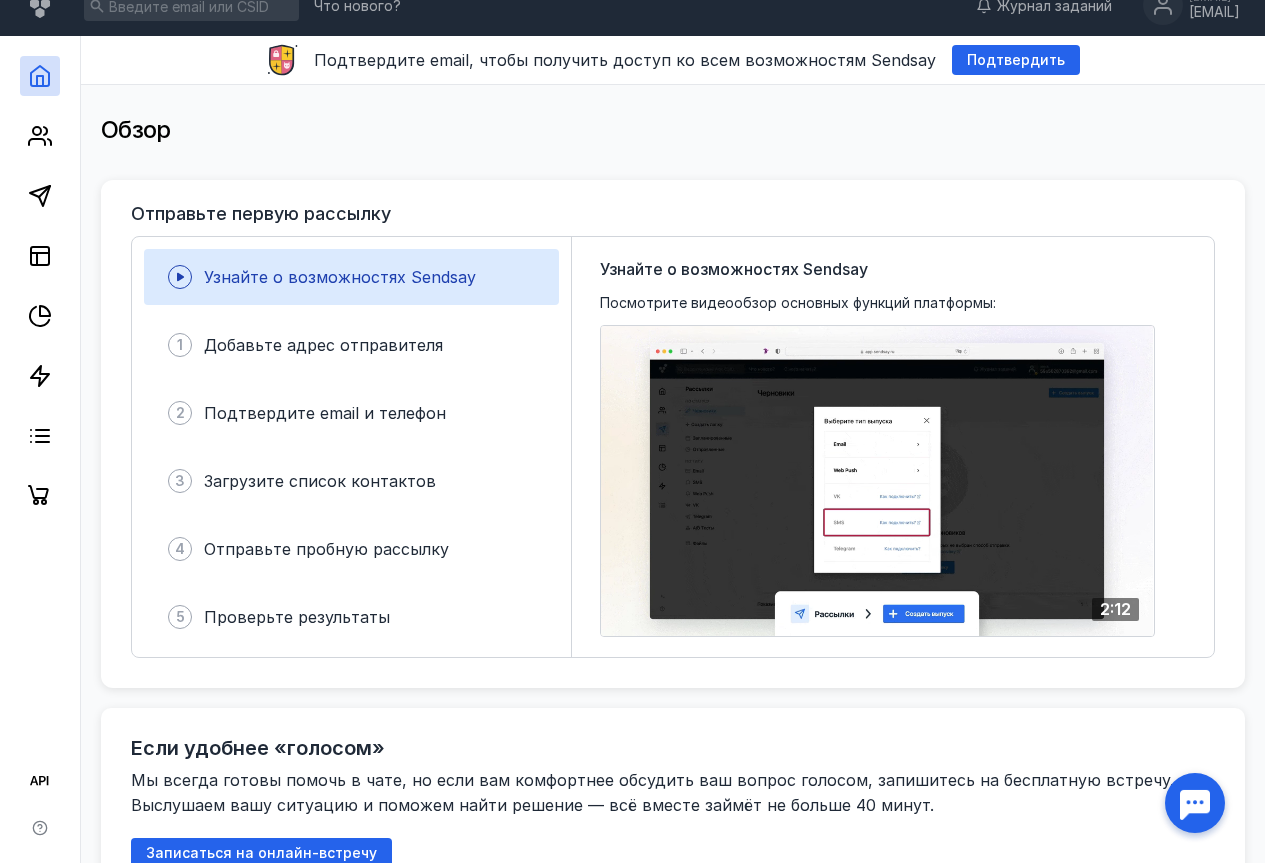 scroll, scrollTop: 0, scrollLeft: 0, axis: both 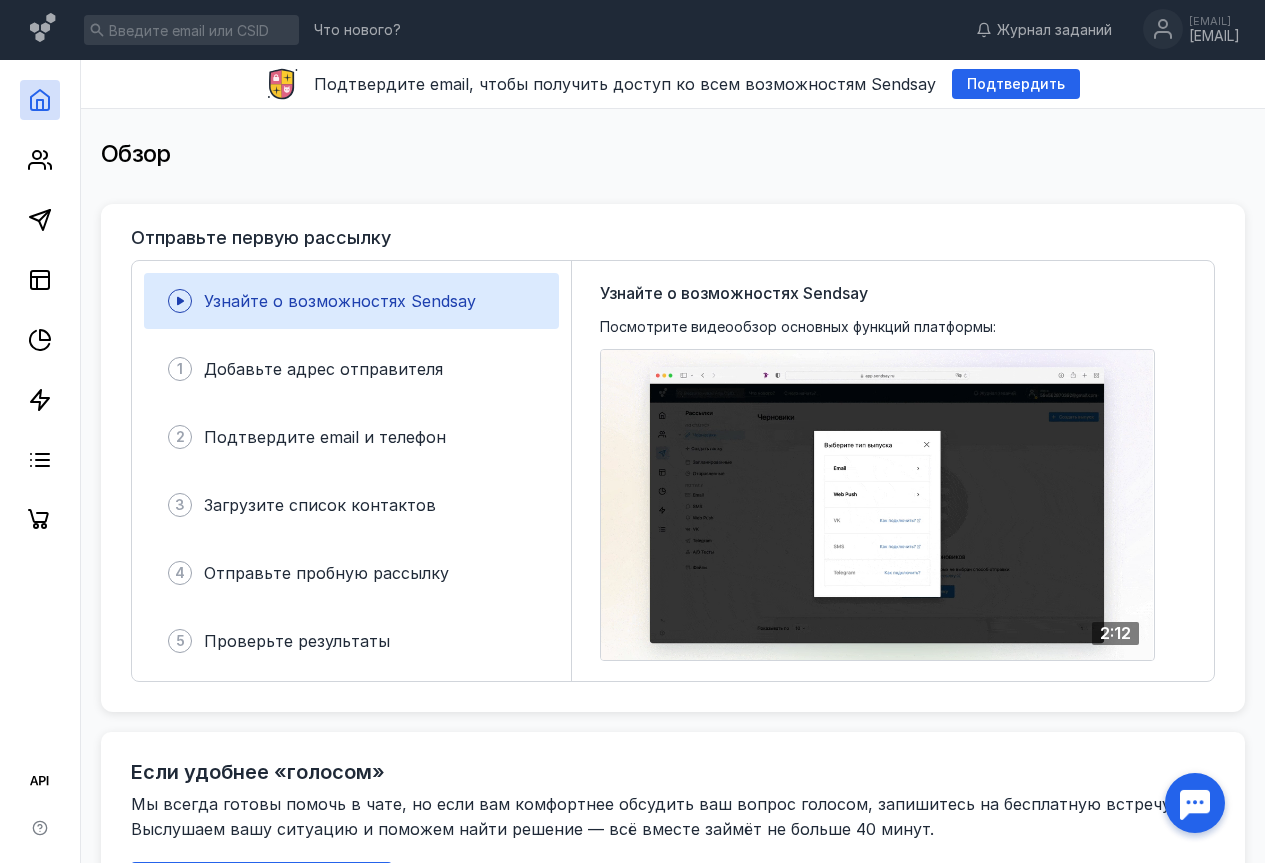 click on "Узнайте о возможностях Sendsay" at bounding box center [351, 301] 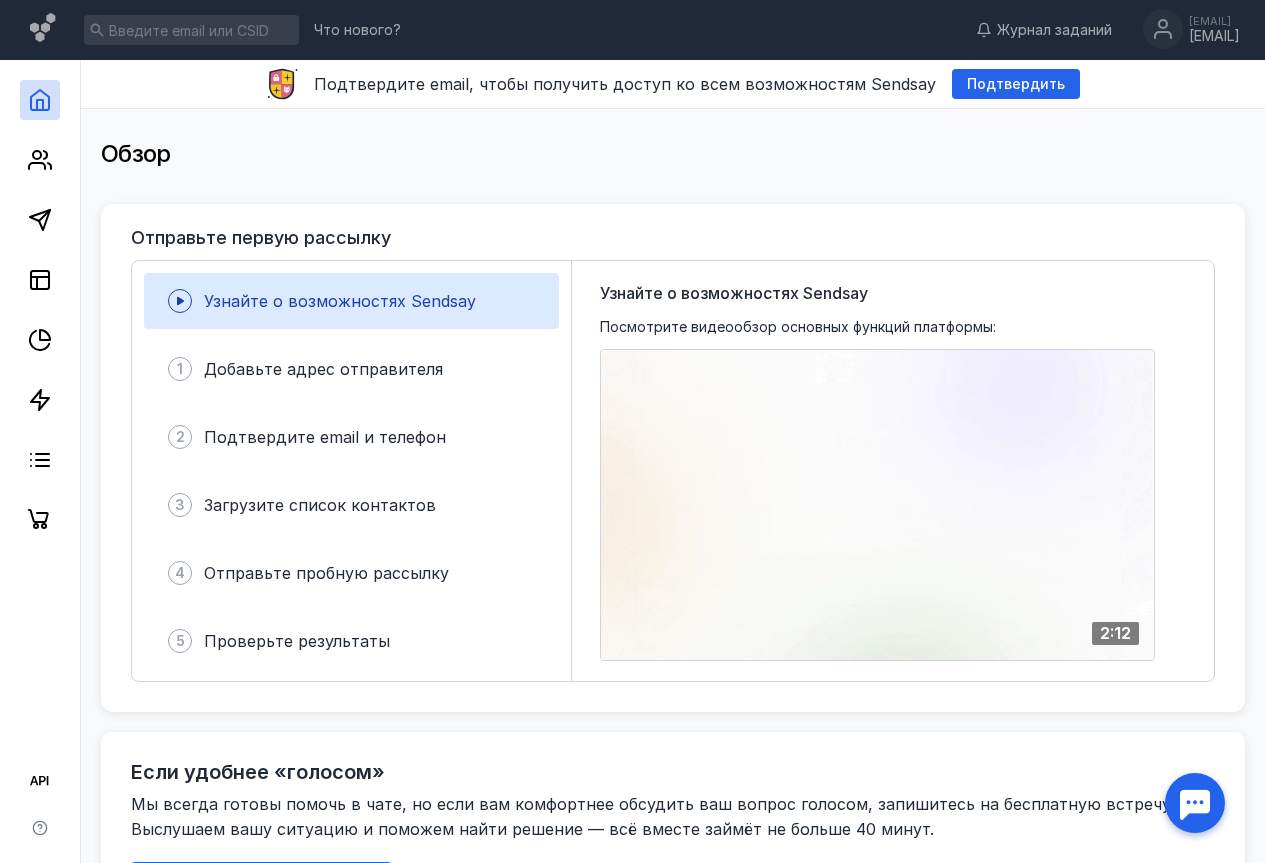 click on "Узнайте о возможностях Sendsay Посмотрите видеообзор основных функций платформы: Ваш браузер не поддерживает воспроизведение видео. Пожалуйста, обновите ваш браузер 2:12" at bounding box center [893, 471] 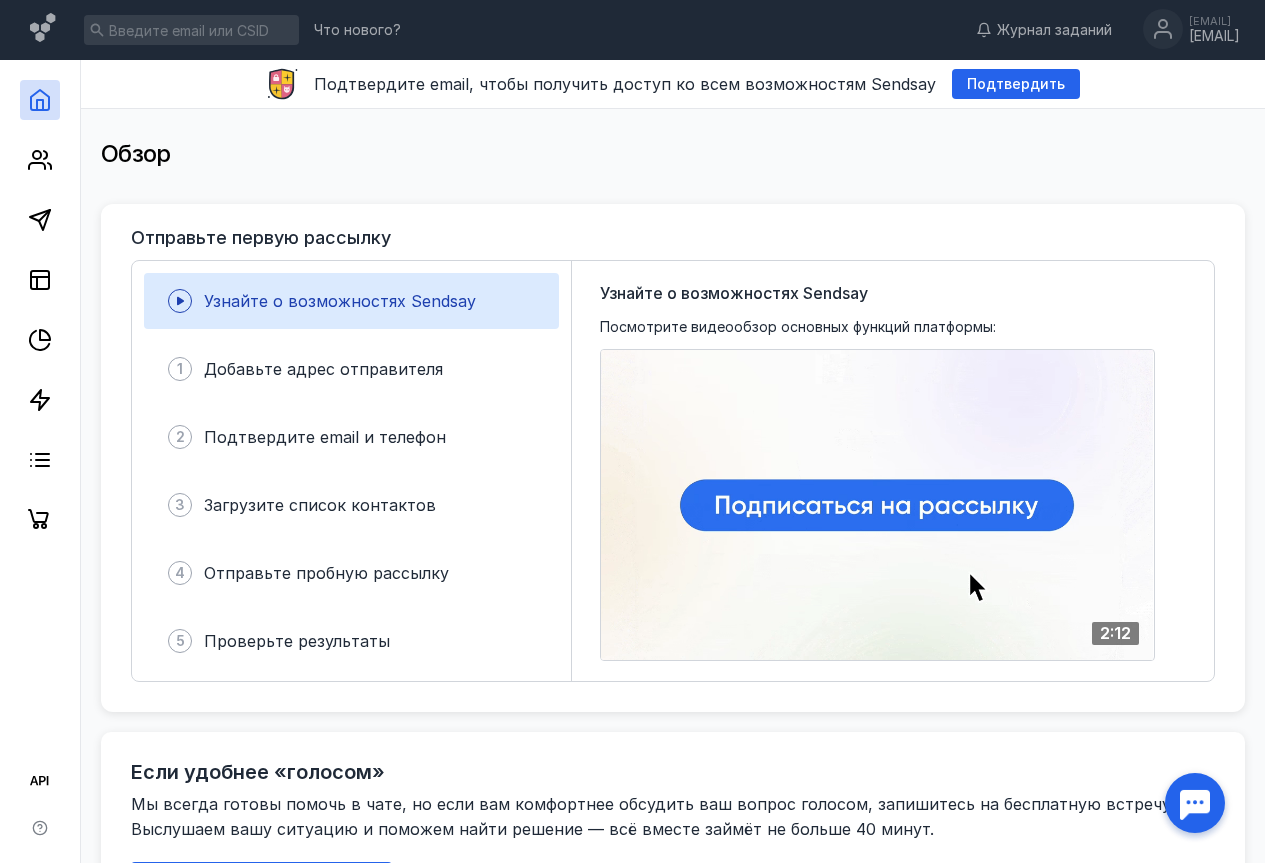 click on "Подтвердите email, чтобы получить доступ ко всем возможностям Sendsay Подтвердить Обзор Отправьте первую рассылку Узнайте о возможностях Sendsay 1 Добавьте адрес отправителя 2 Подтвердите email и телефон 3 Загрузите список контактов 4 Отправьте пробную рассылку 5 Проверьте результаты Узнайте о возможностях Sendsay Посмотрите видеообзор основных функций платформы: Ваш браузер не поддерживает воспроизведение видео. Пожалуйста, обновите ваш браузер 2:12 Если удобнее «голосом» Записаться на онлайн-встречу Создайте выпуск рассылки Создать выпуск Тариф F 0 % 0 % Кликов" at bounding box center [673, 1557] 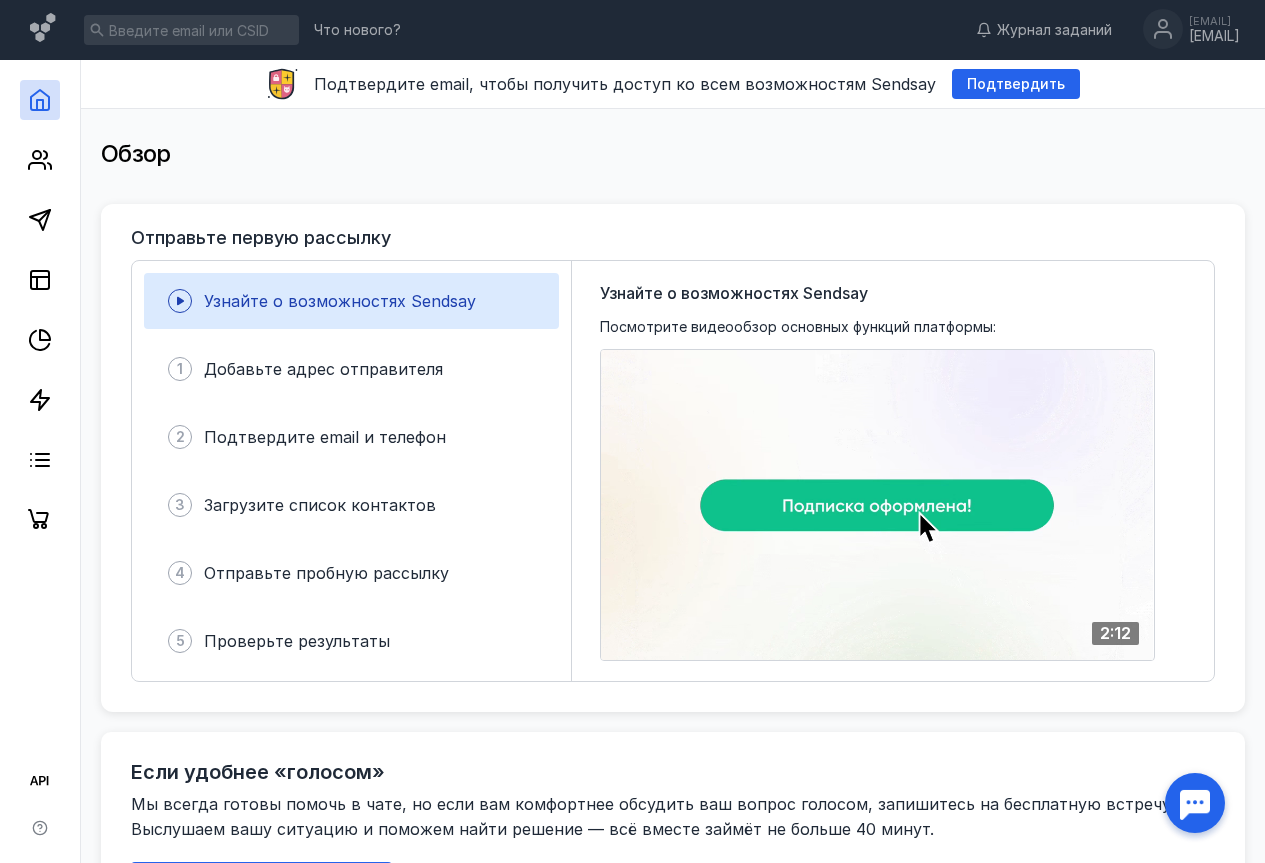 click 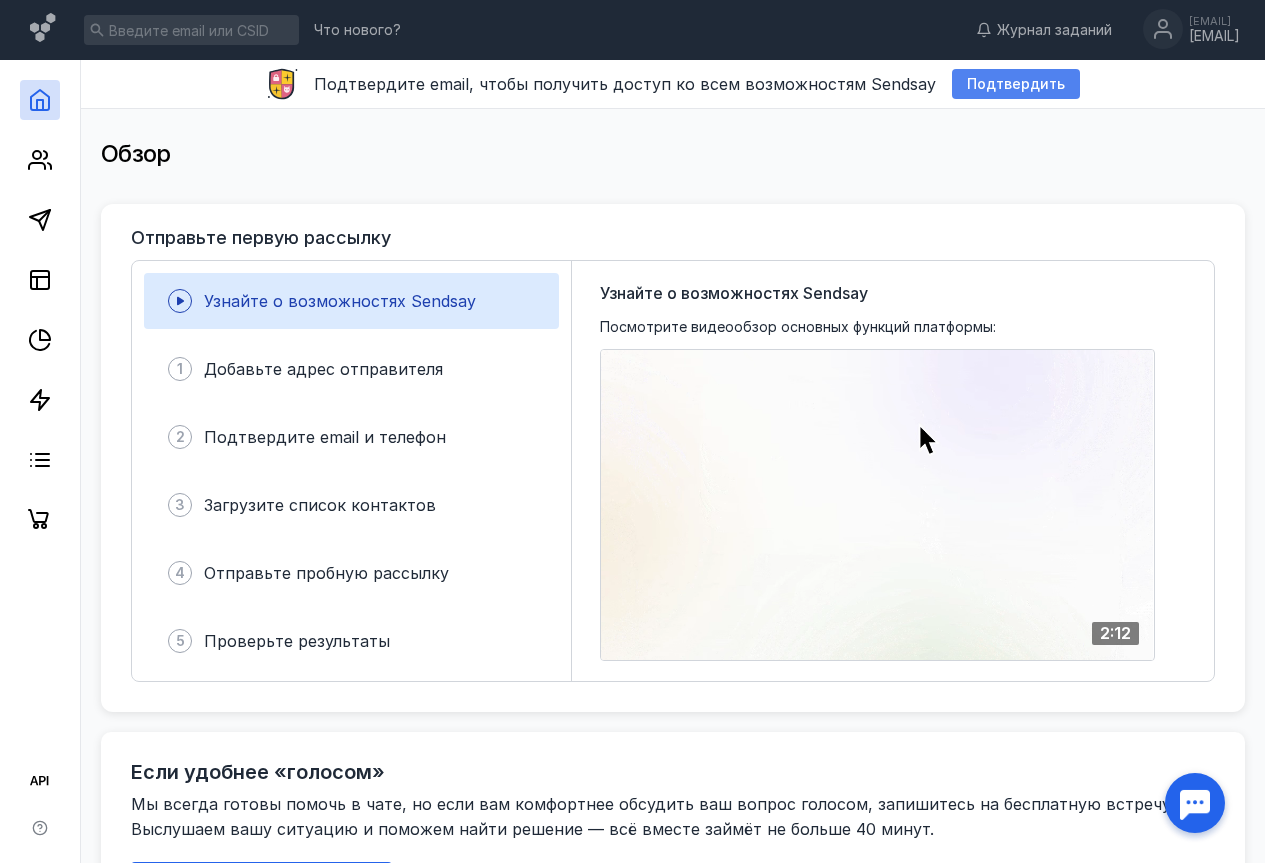 click on "Подтвердить" at bounding box center (1016, 84) 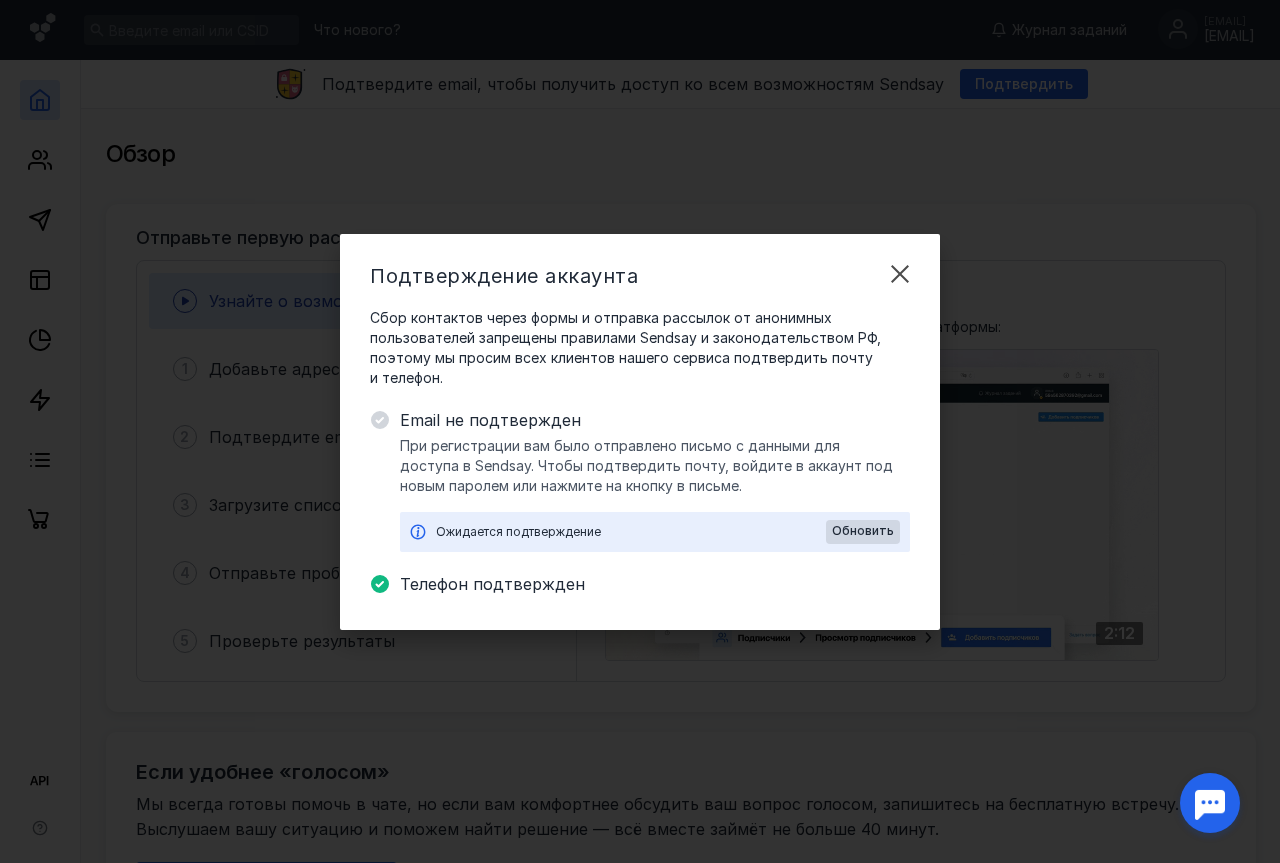 click 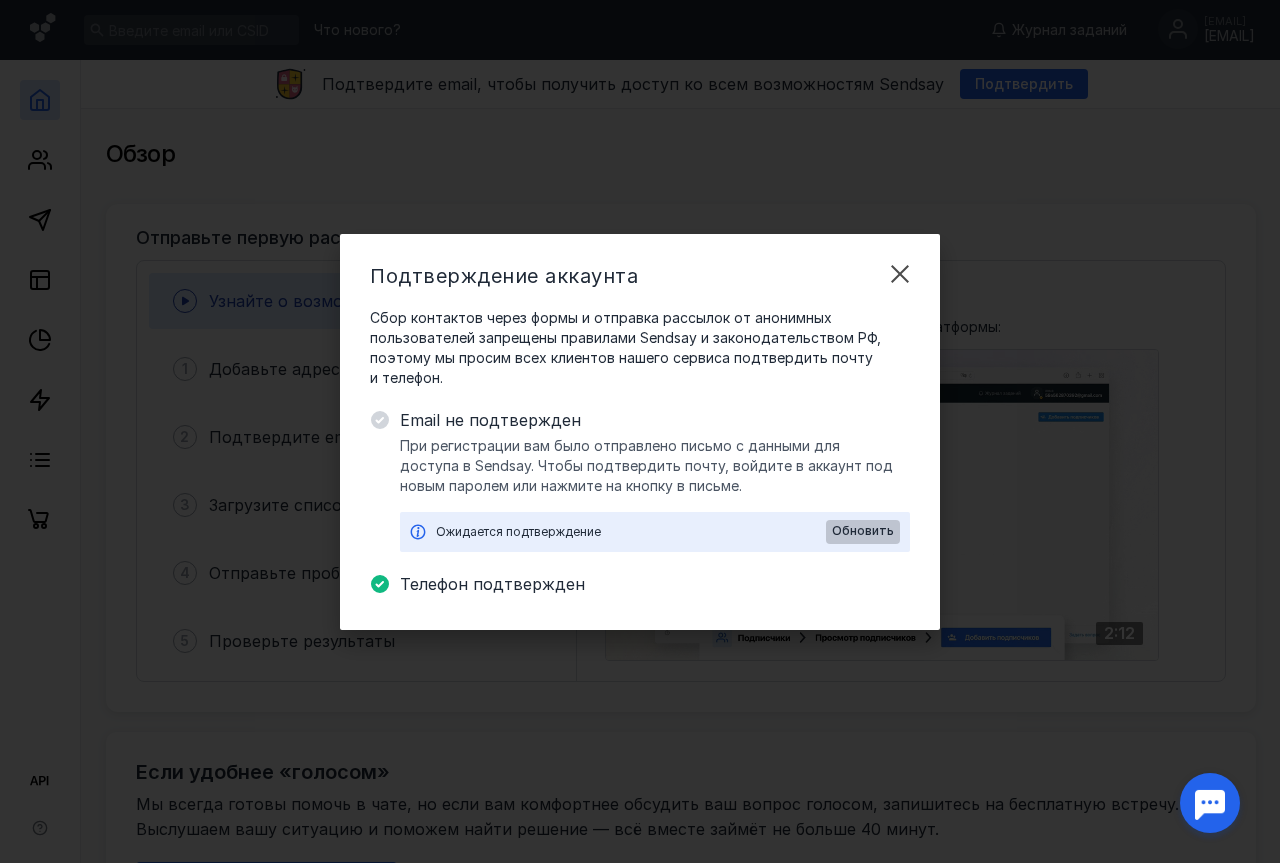 click on "Обновить" at bounding box center [863, 531] 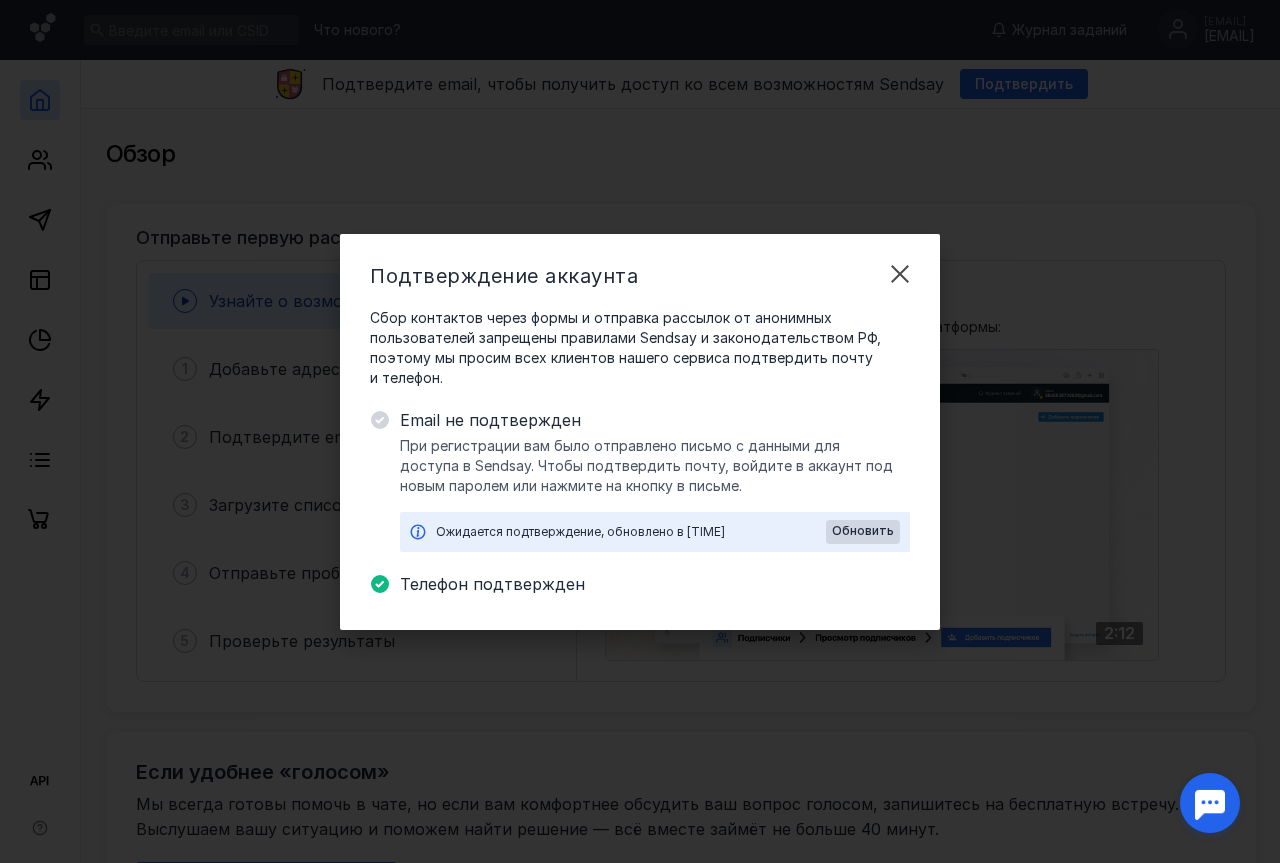 click on "Email не подтвержден" at bounding box center [655, 420] 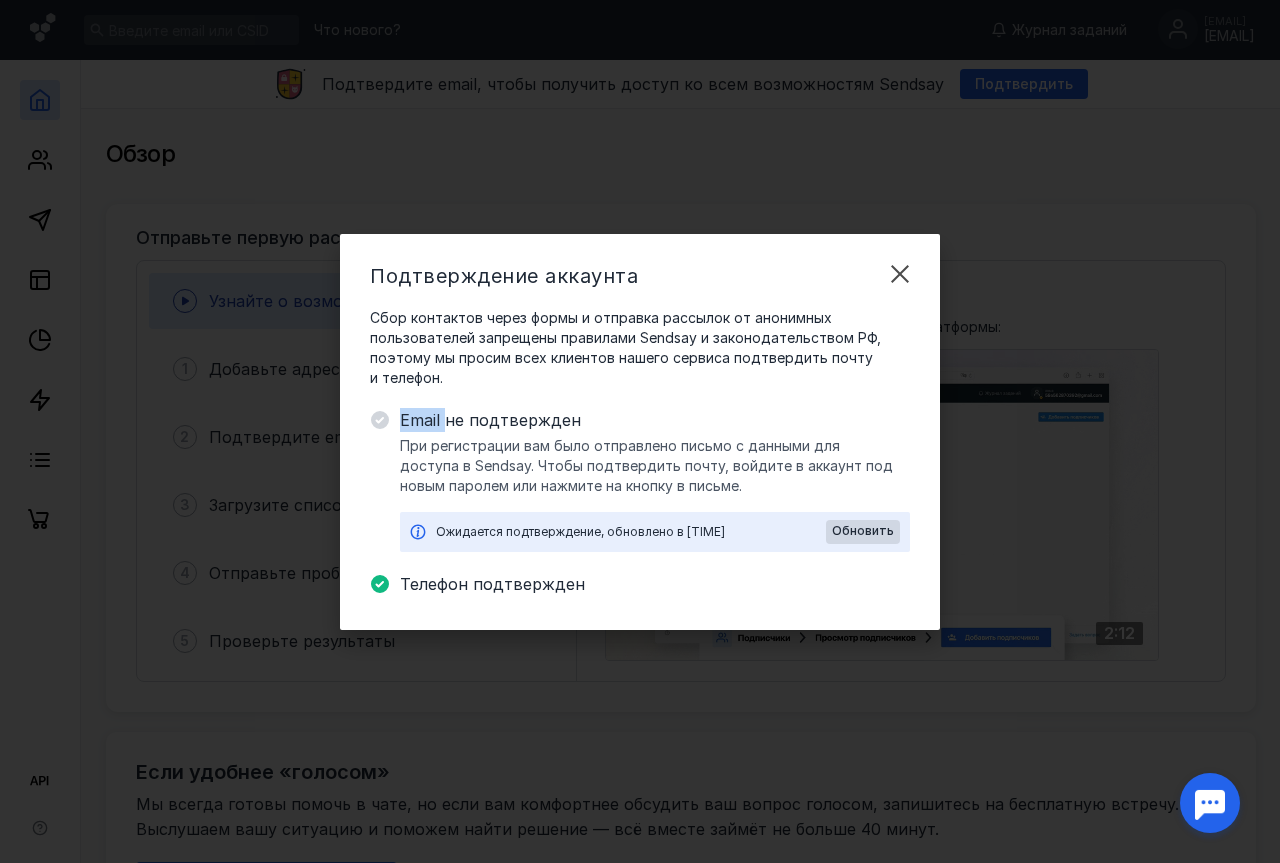 click 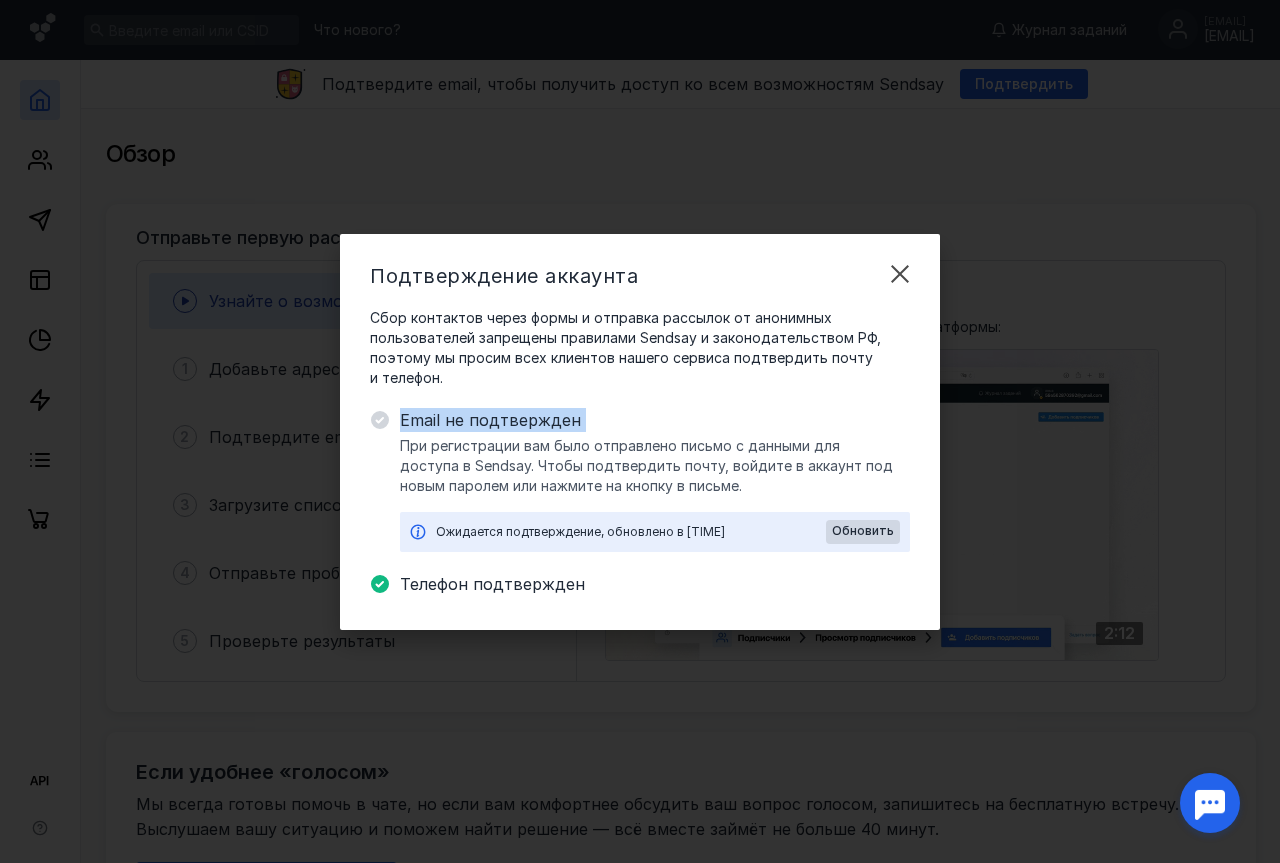 click 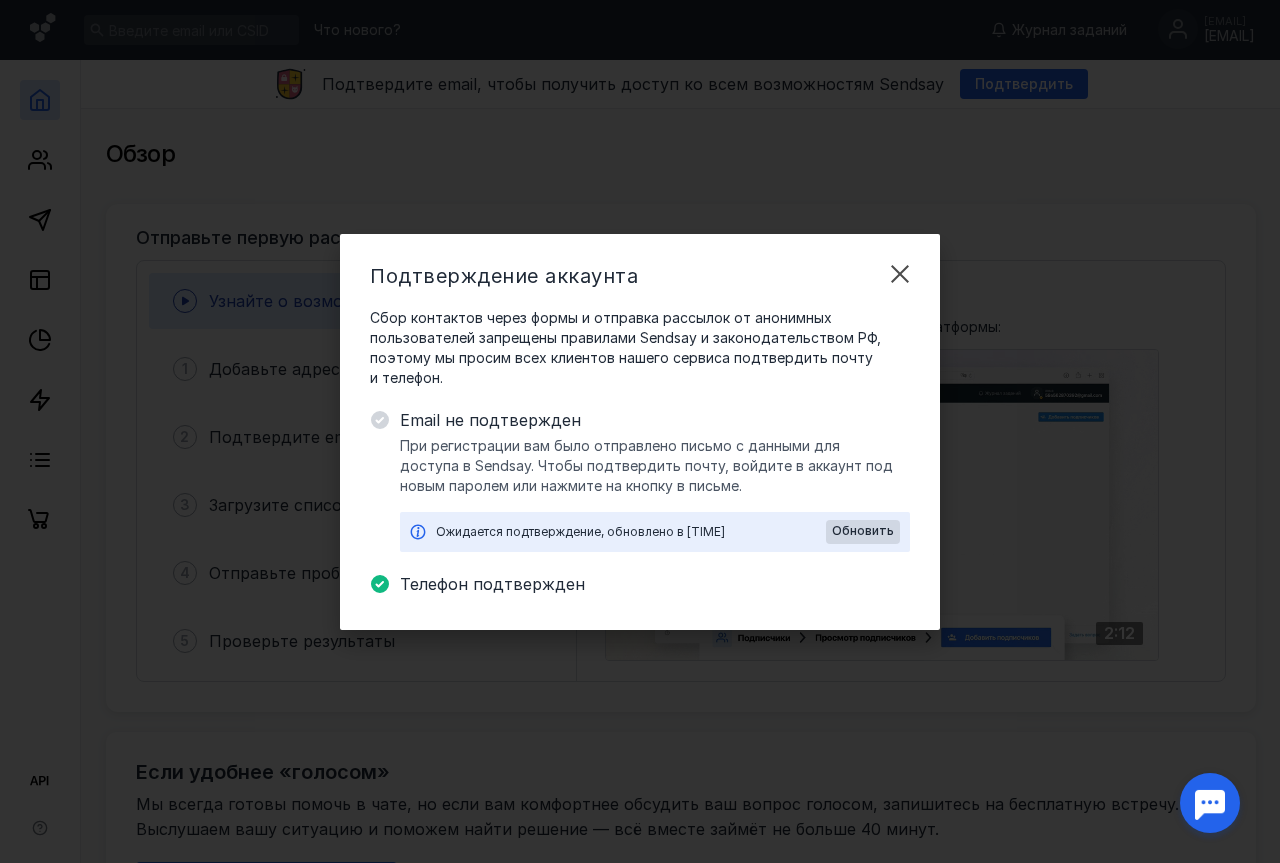 click on "Подтверждение аккаунта Сбор контактов через формы и отправка рассылок от анонимных пользователей запрещены правилами Sendsay и законодательством РФ, поэтому мы просим всех клиентов нашего сервиса подтвердить почту и телефон. Email не подтвержден При регистрации вам было отправлено письмо с данными для доступа в Sendsay. Чтобы подтвердить почту, войдите в аккаунт под новым паролем или нажмите на кнопку в письме. Ожидается подтверждение, обновлено в 06:38 Обновить Телефон подтвержден" at bounding box center (640, 432) 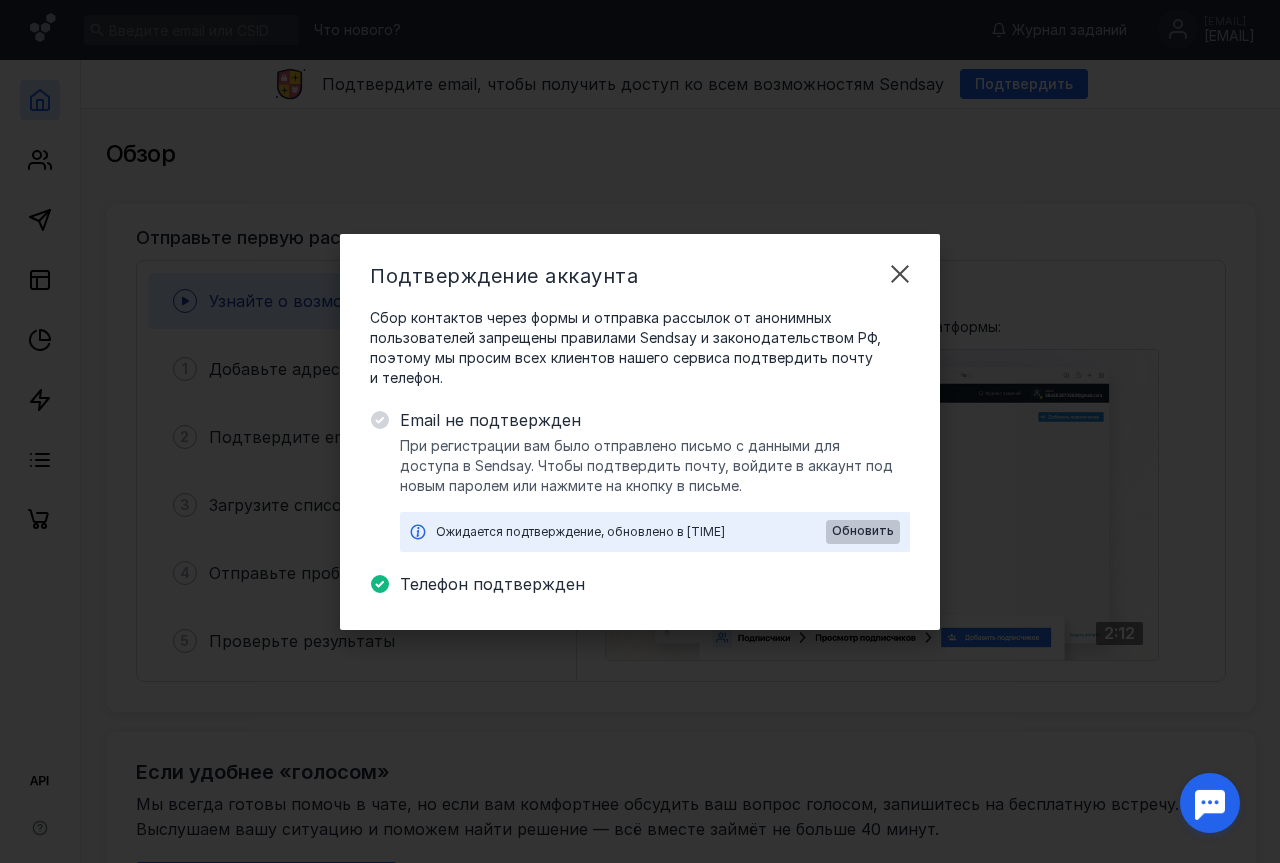 click on "Обновить" at bounding box center [863, 531] 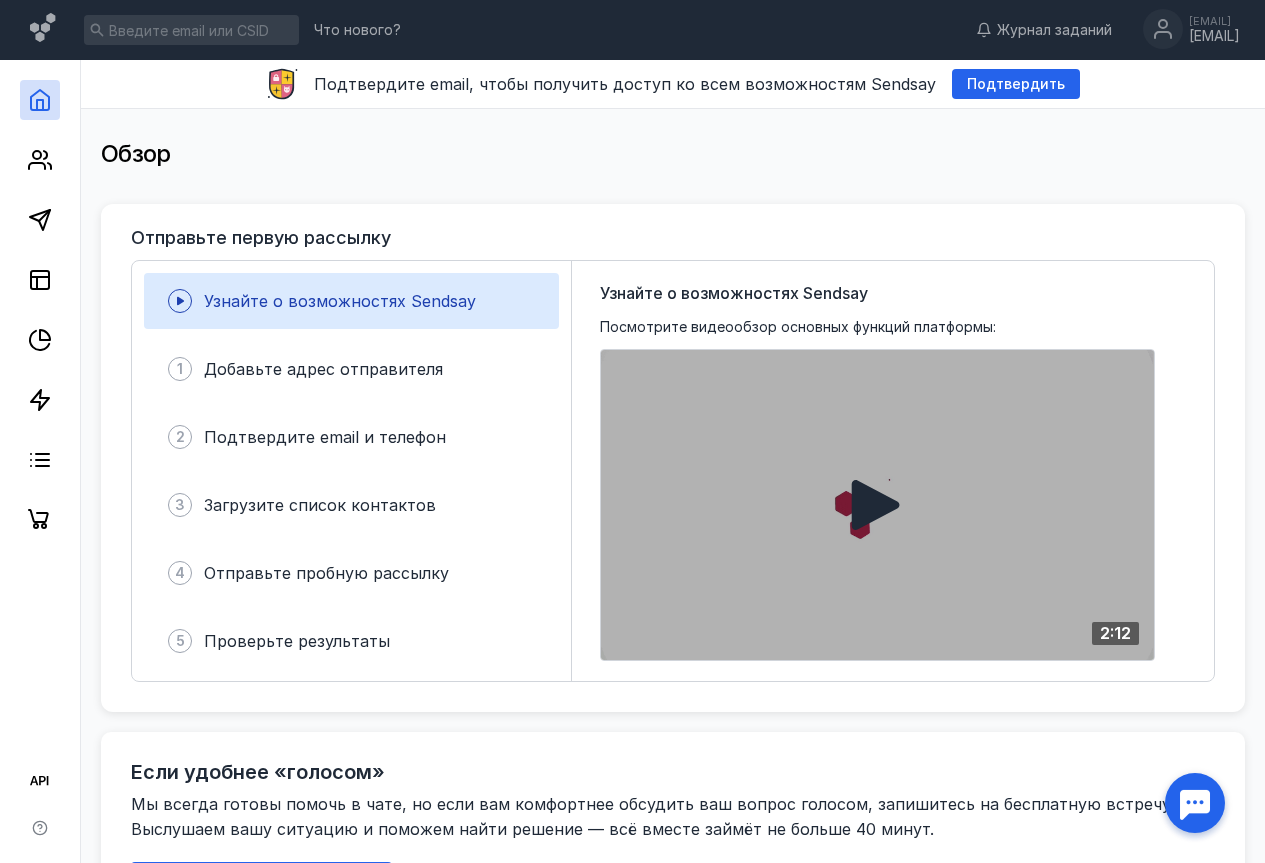 click 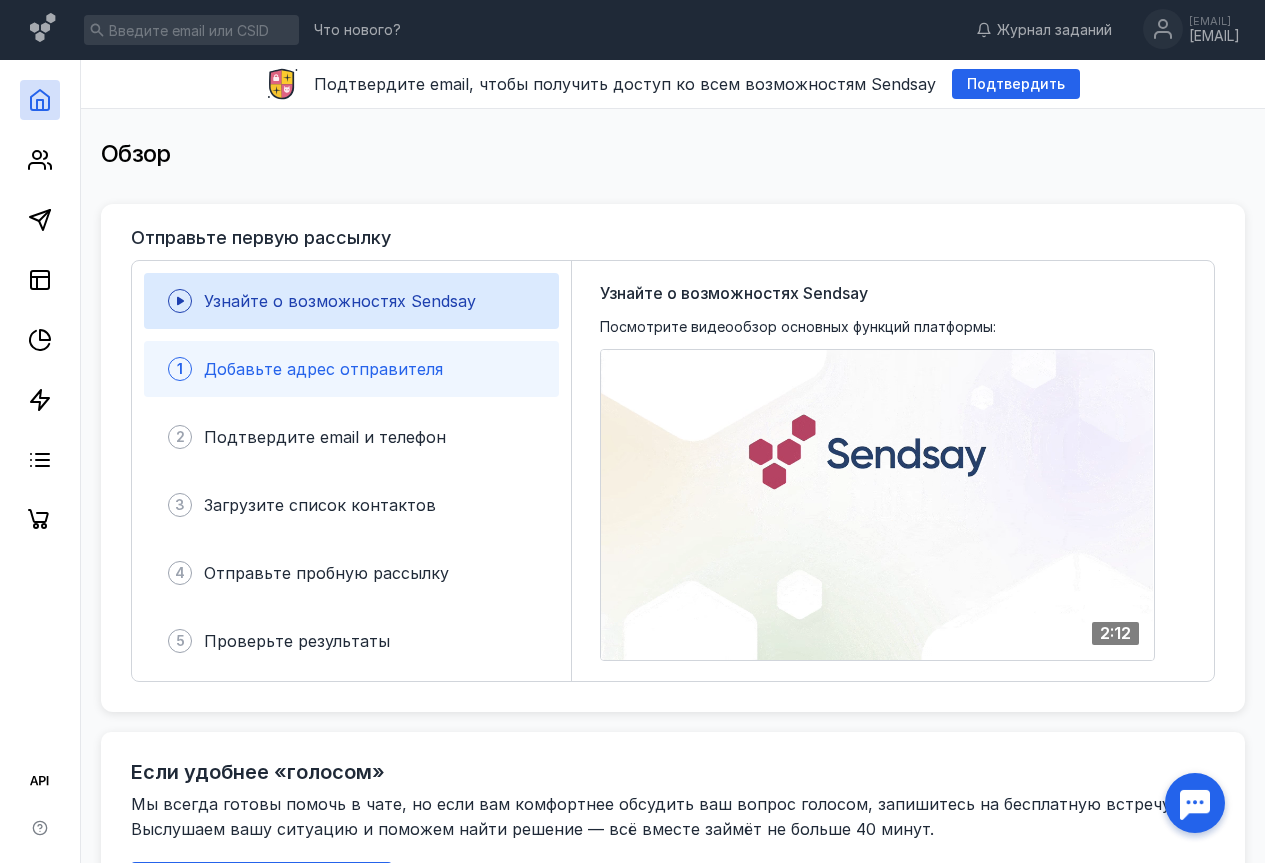 click on "Добавьте адрес отправителя" at bounding box center (323, 369) 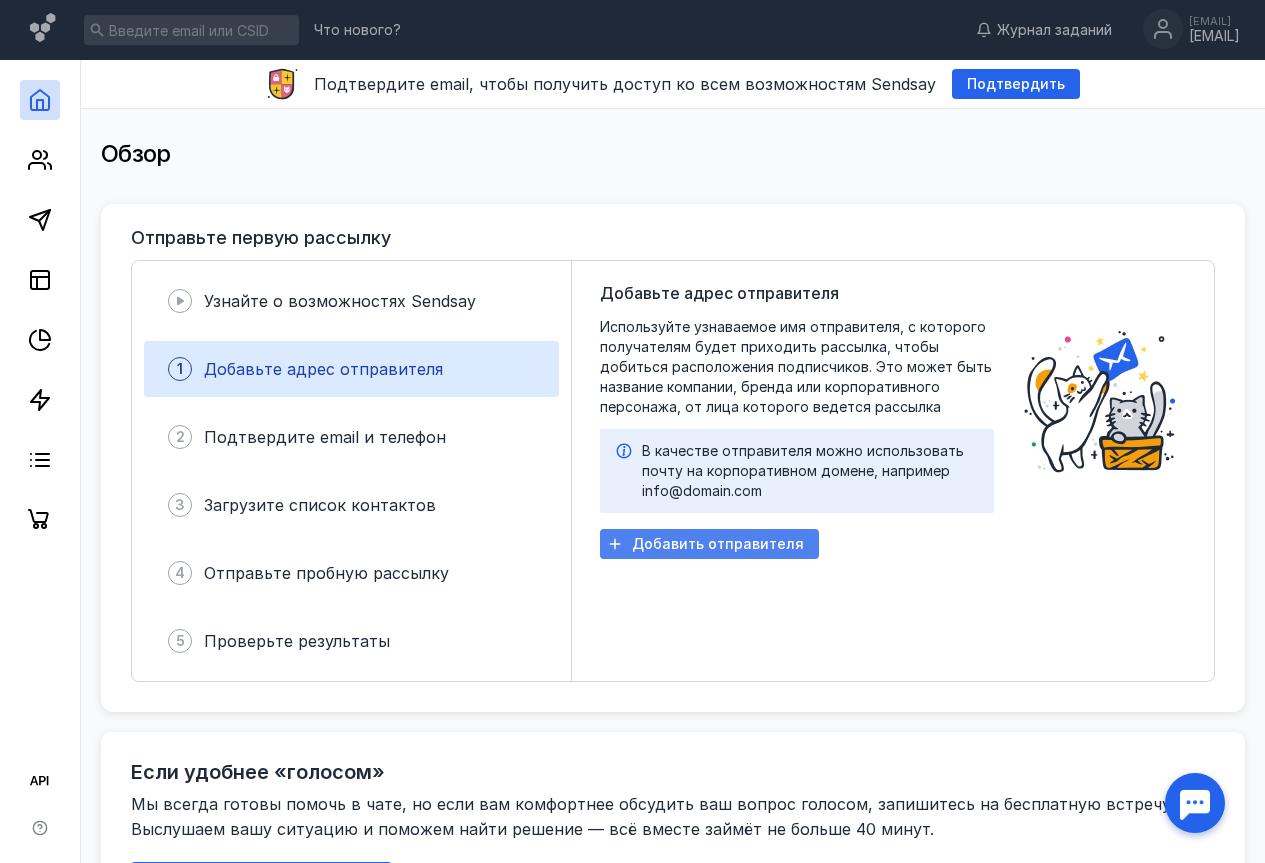 click on "Добавить отправителя" at bounding box center [718, 544] 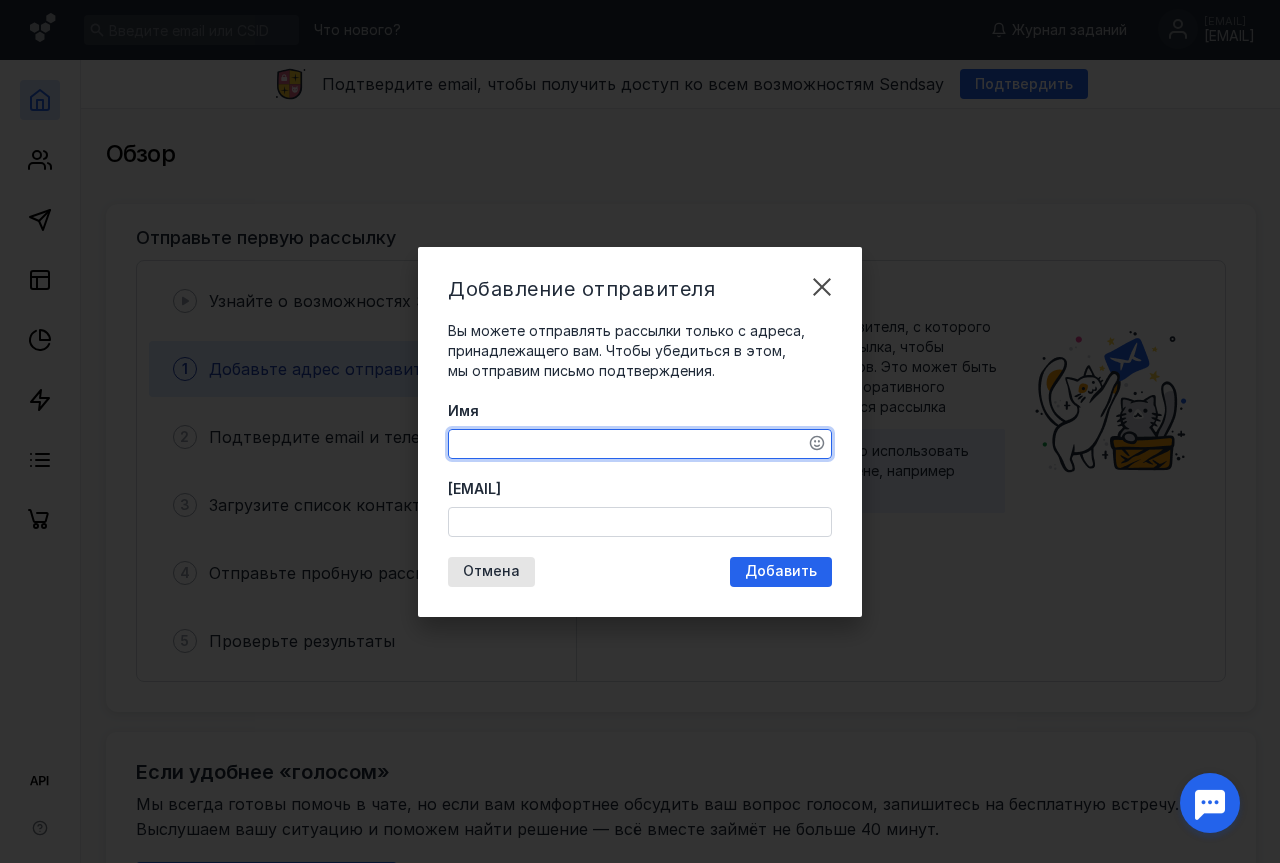 click on "Имя" at bounding box center [640, 444] 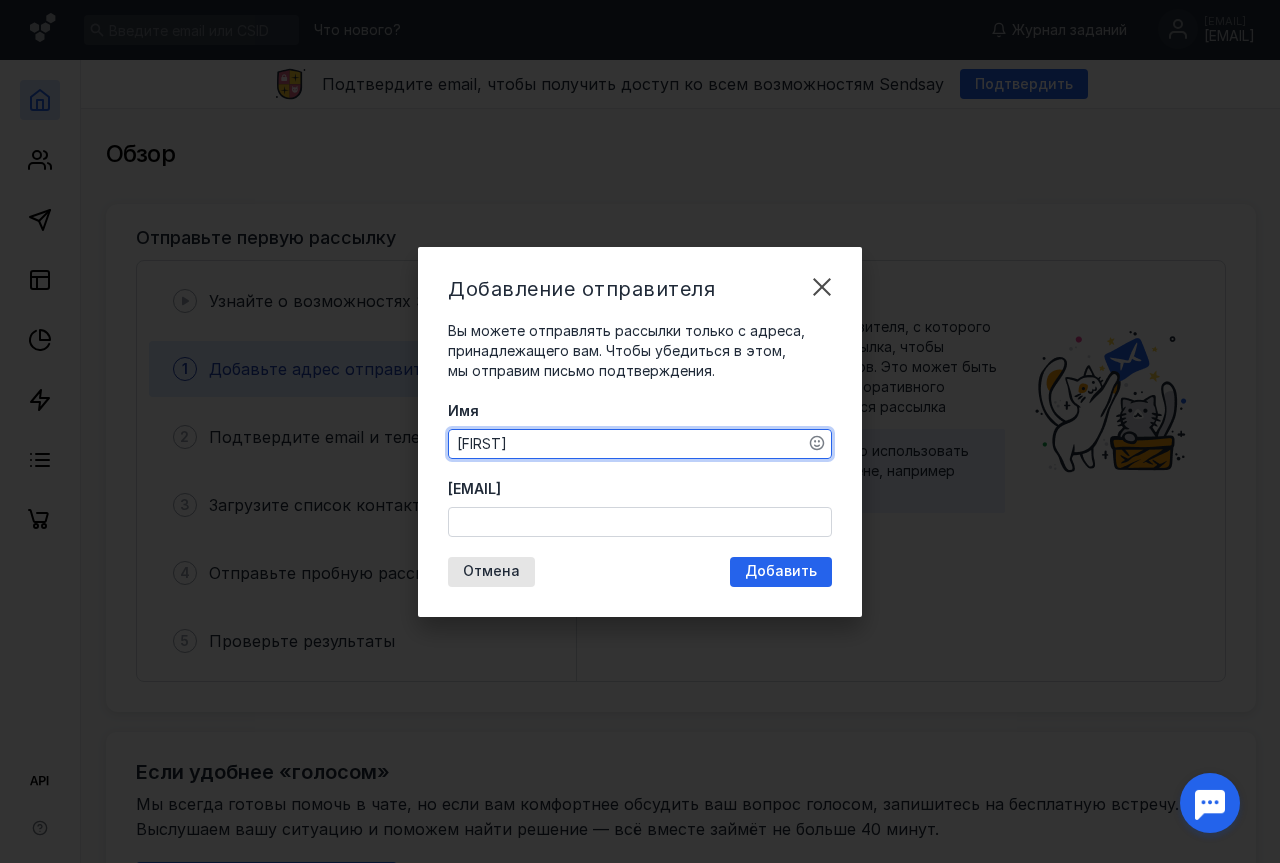 type on "[FIRST]" 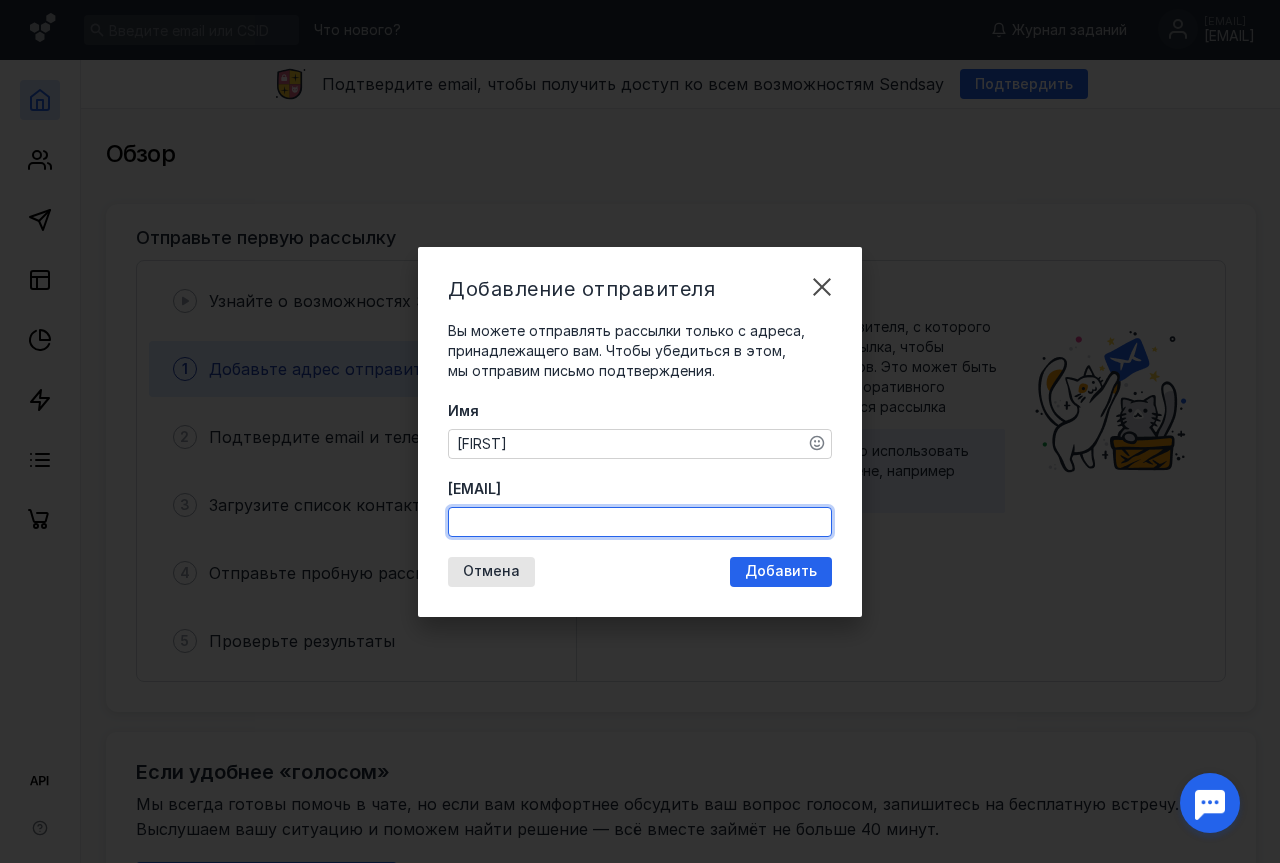 type on "[EMAIL]" 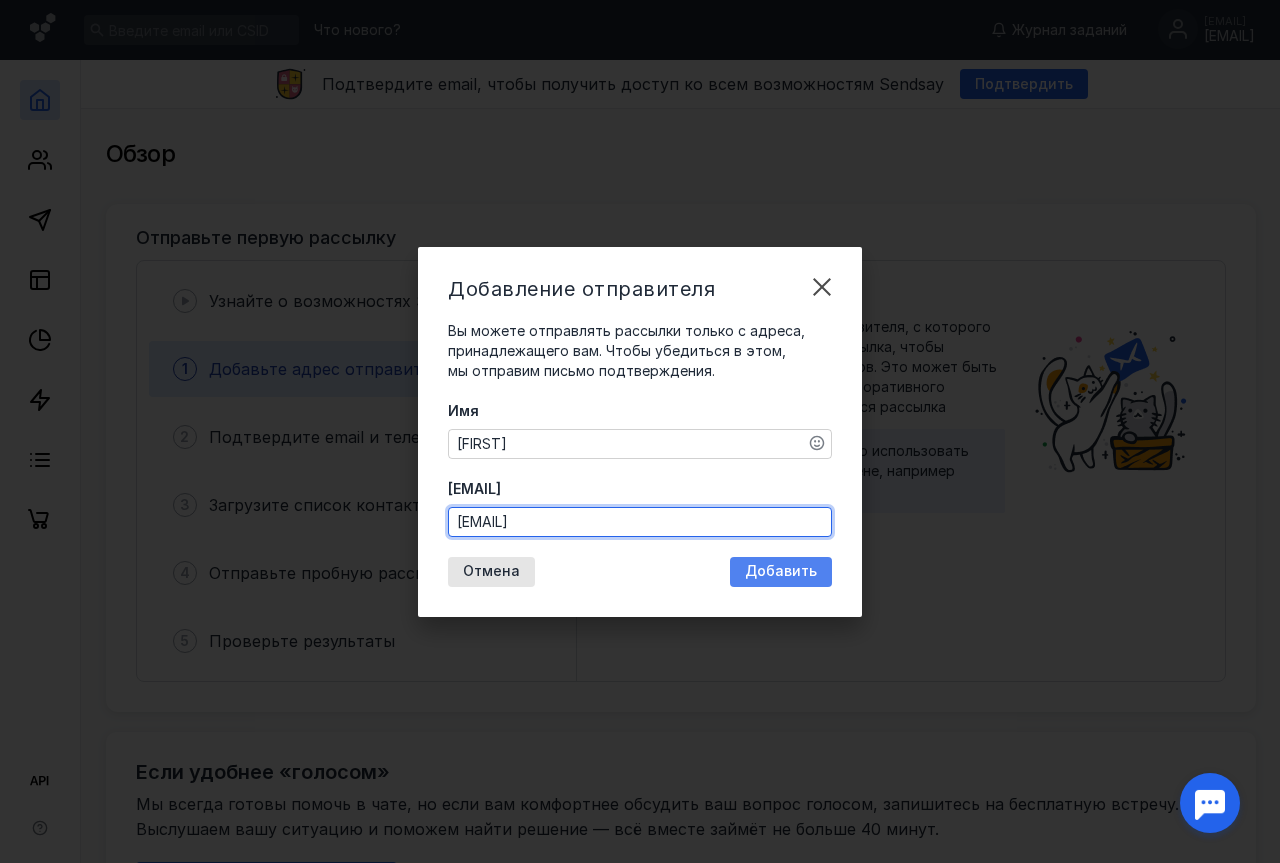 click on "Добавление отправителя Вы можете отправлять рассылки только с адреса, принадлежащего вам. Чтобы убедиться в этом, мы отправим письмо подтверждения. Имя [NAME] Email [EMAIL] Отмена Добавить" at bounding box center [640, 432] 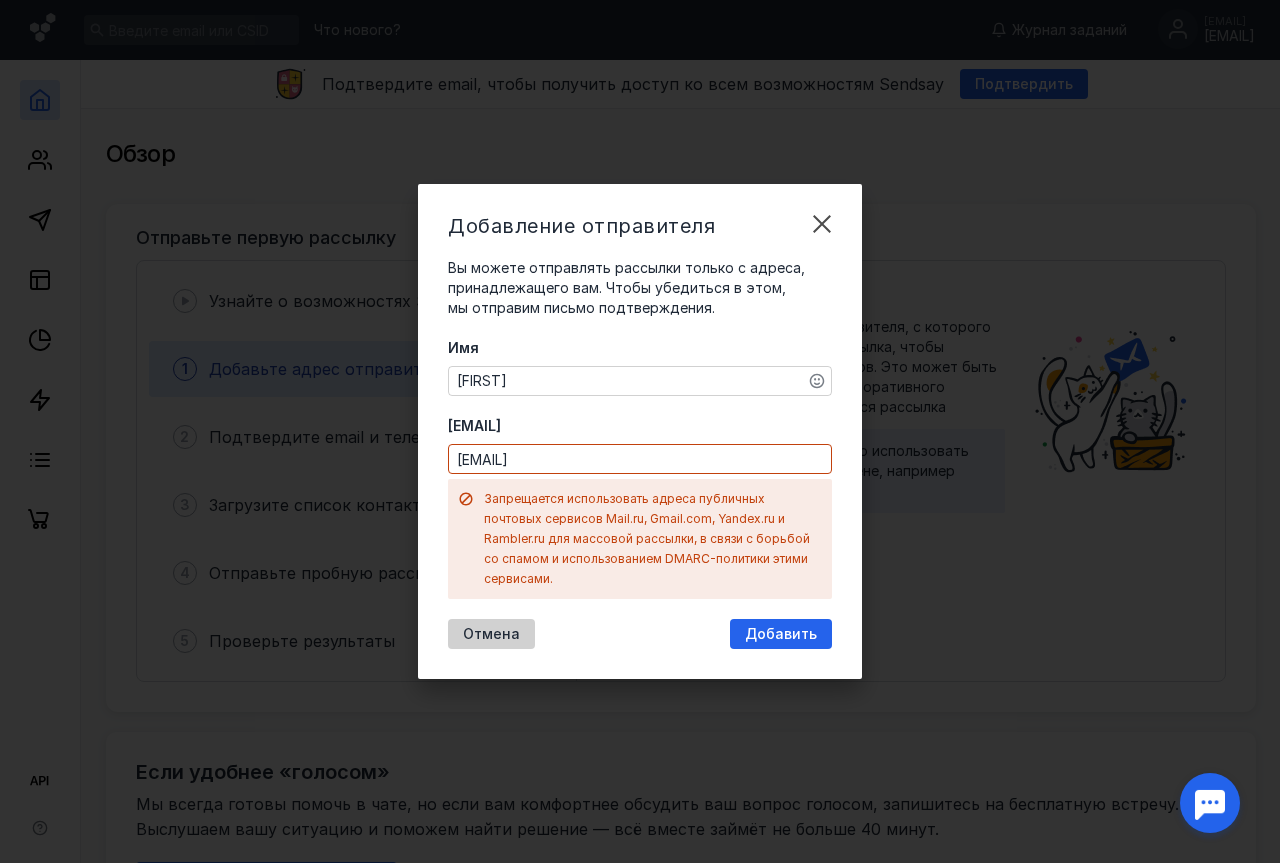 click on "Отмена" at bounding box center [491, 634] 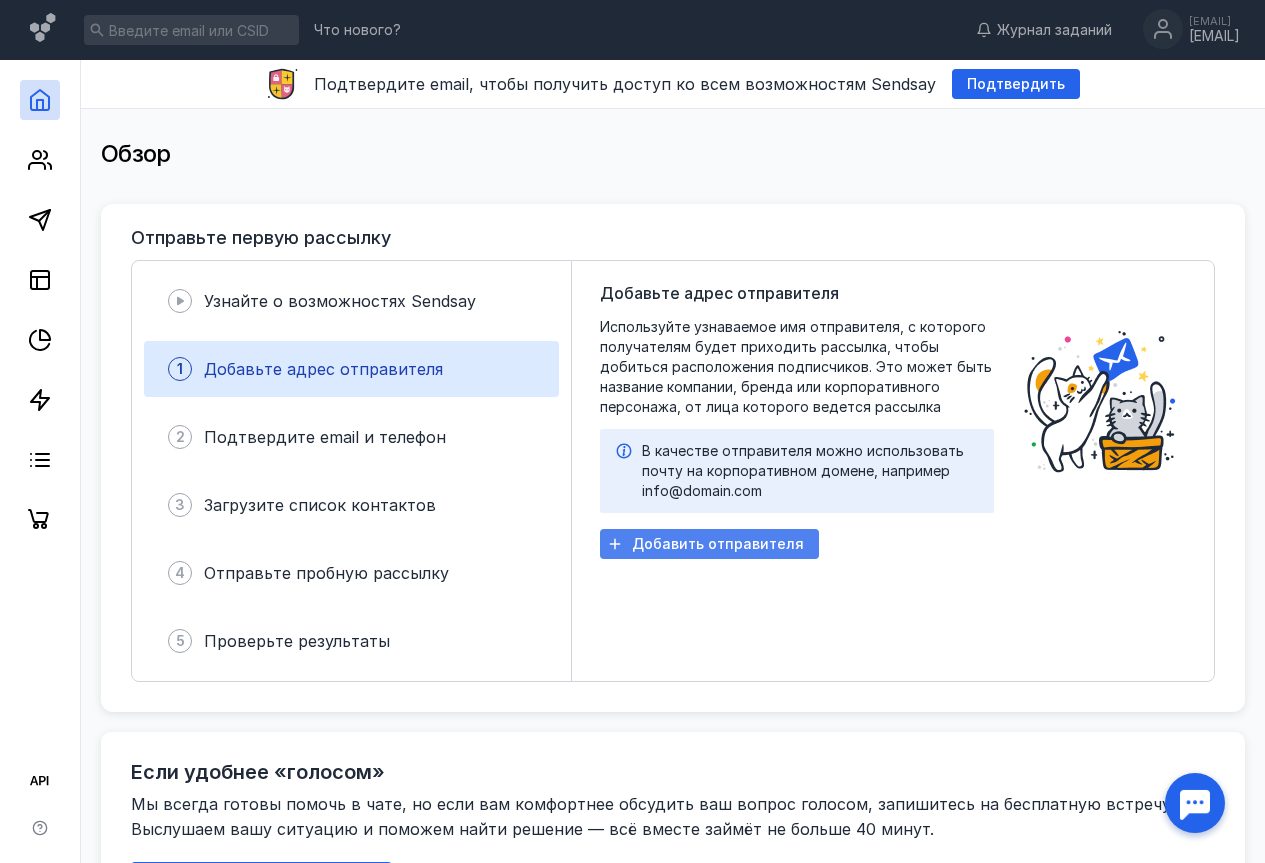 click on "Добавить отправителя" at bounding box center (718, 544) 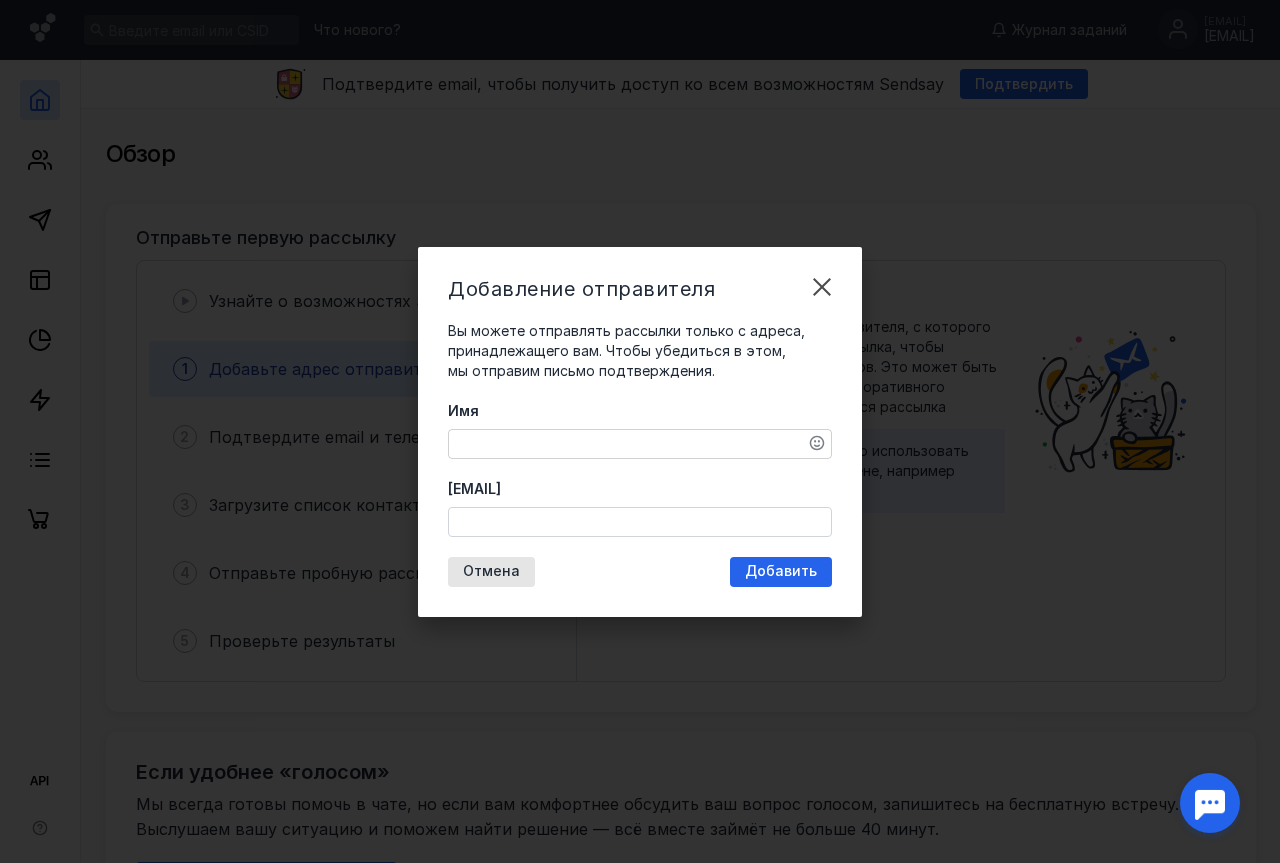 click on "Имя" at bounding box center [640, 444] 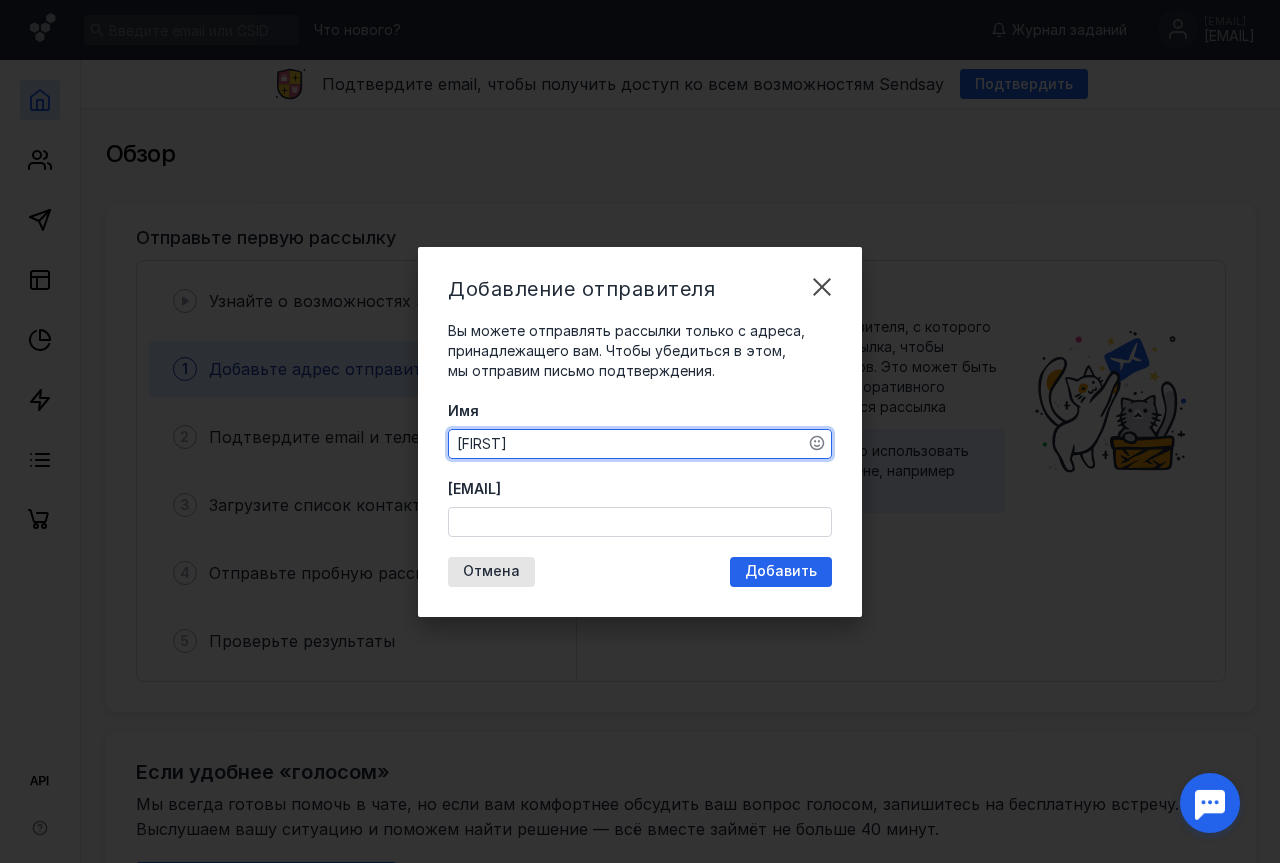 type on "[FIRST]" 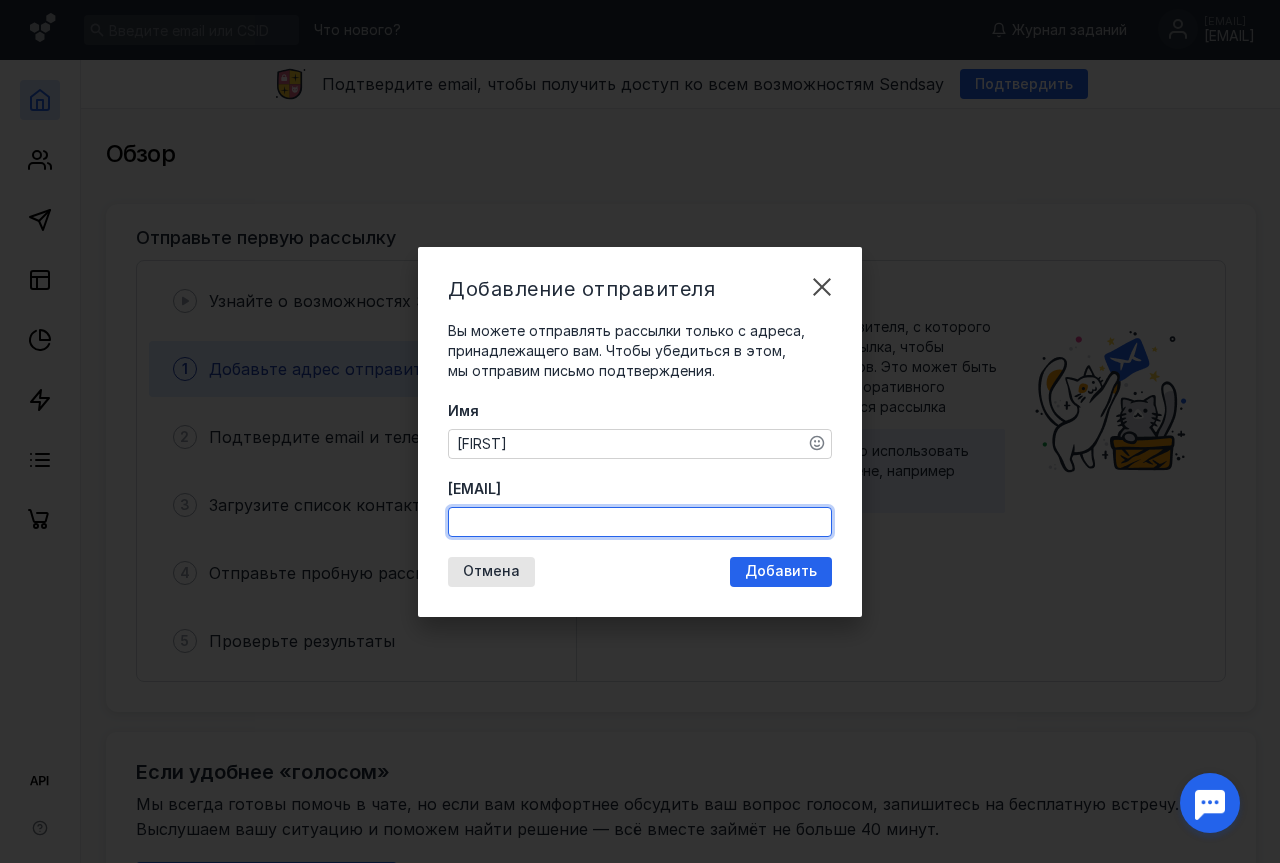 click on "[EMAIL]" at bounding box center [640, 522] 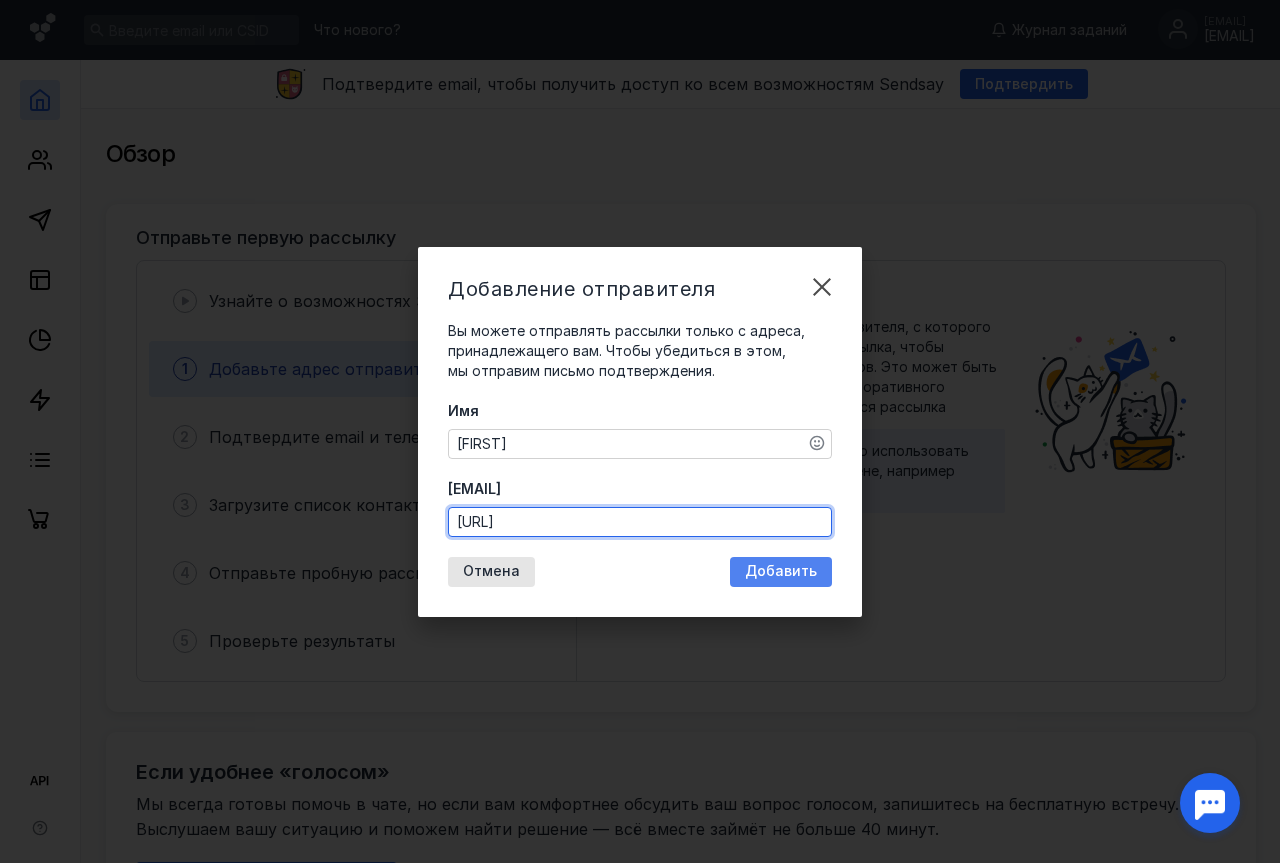 click on "Добавить" at bounding box center [781, 572] 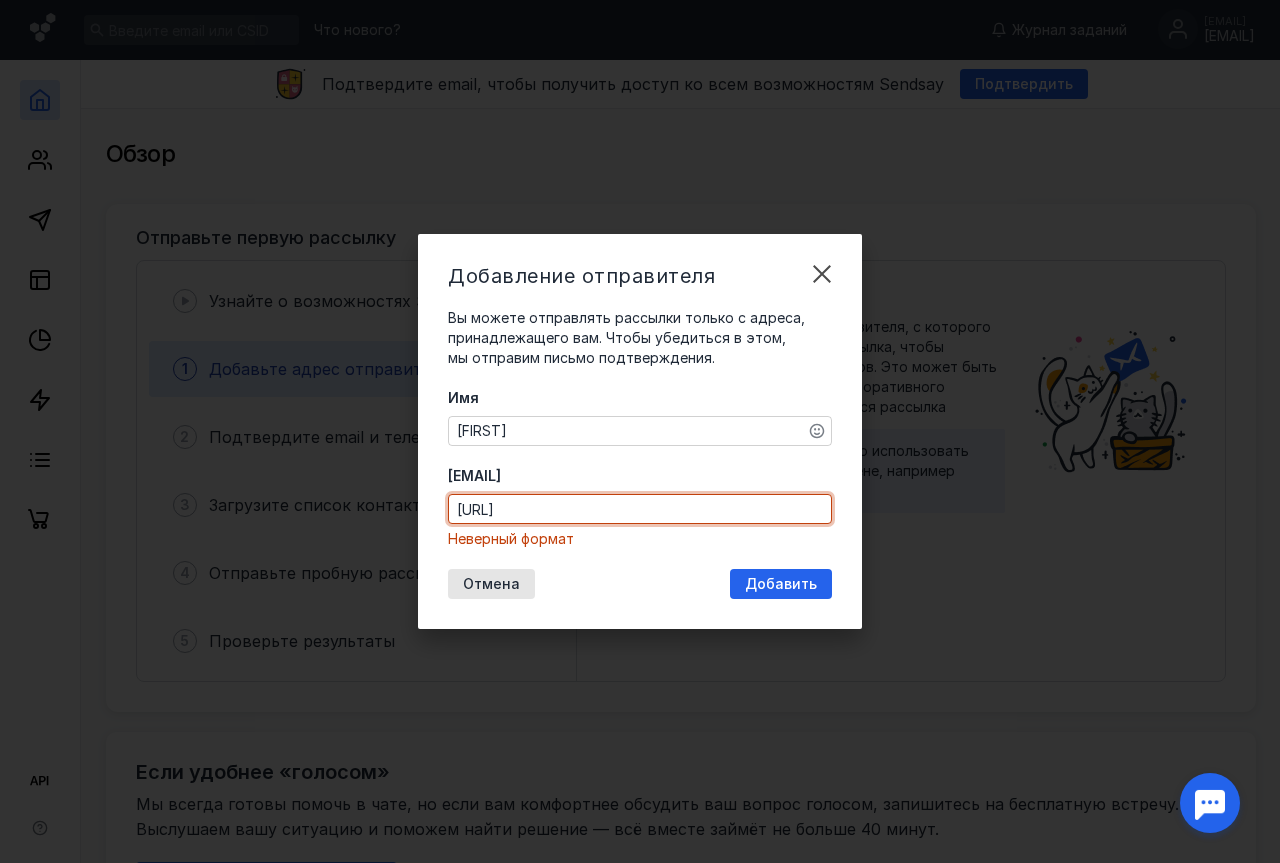 click on "[URL]" at bounding box center [640, 509] 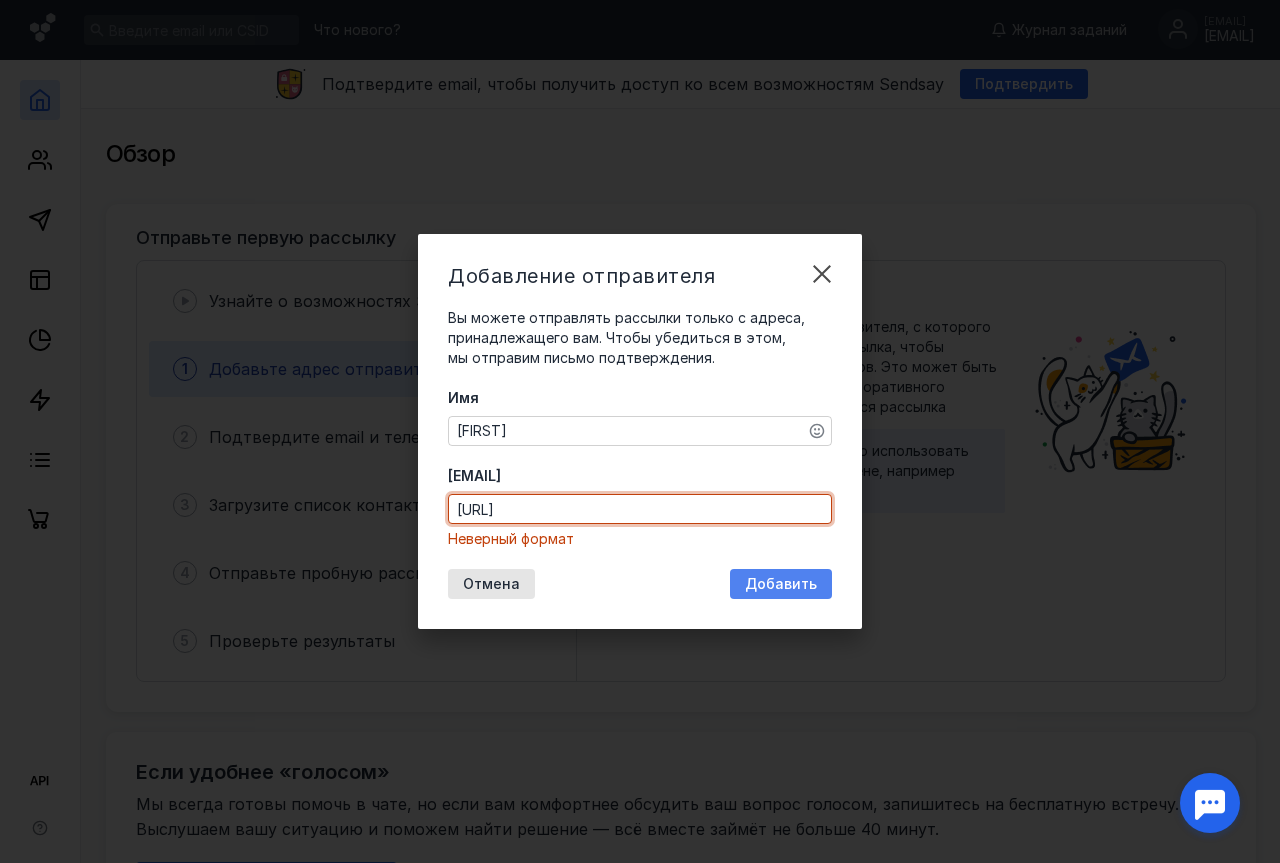 type on "[URL]" 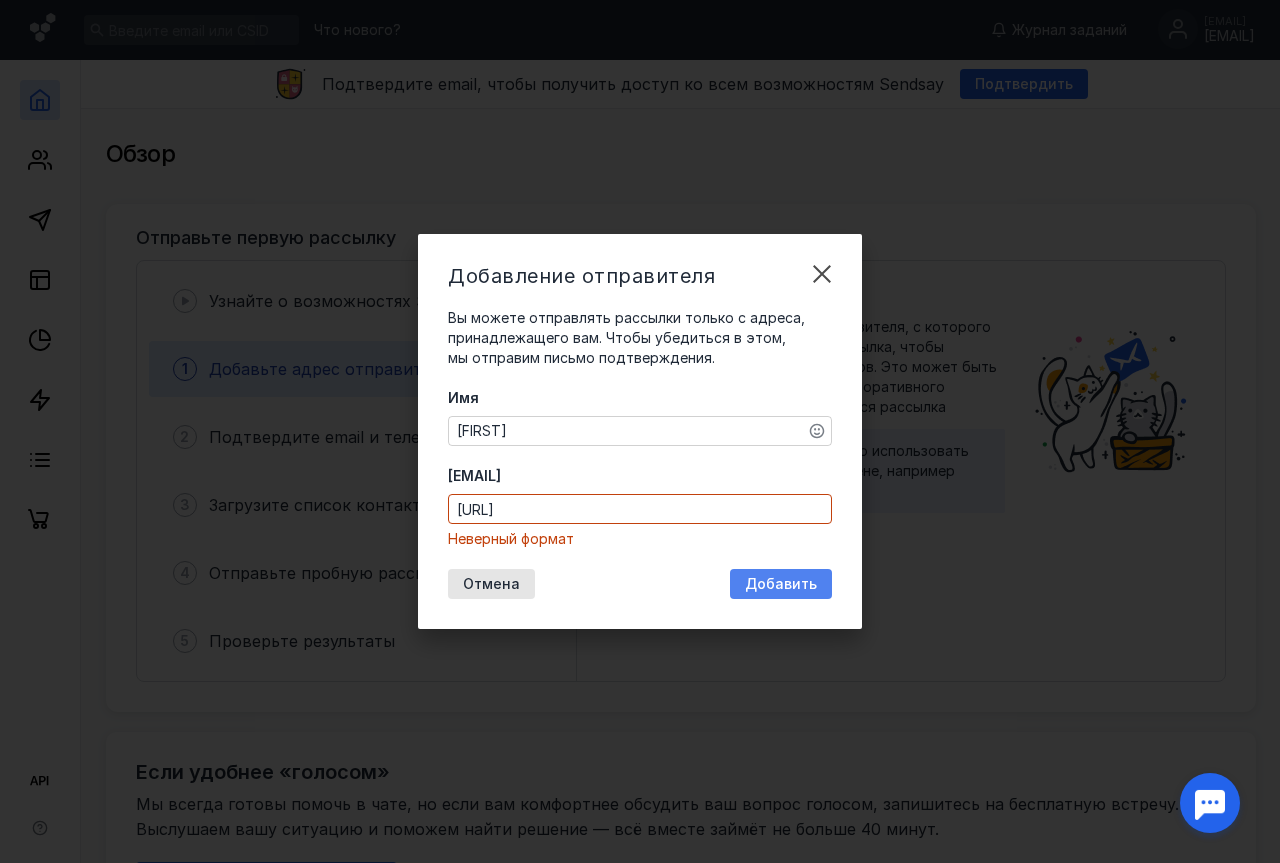 click on "Добавить" at bounding box center (781, 584) 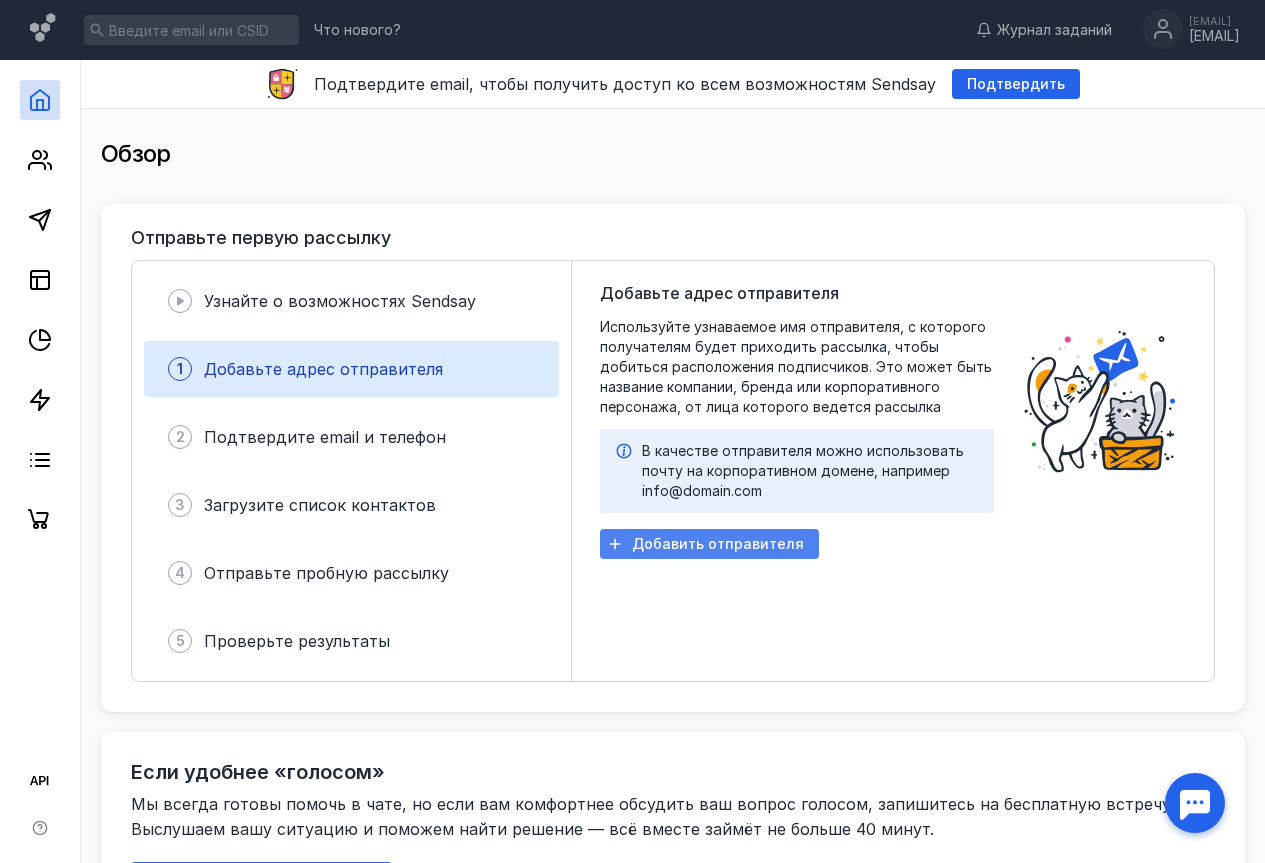 click on "Добавить отправителя" at bounding box center (718, 544) 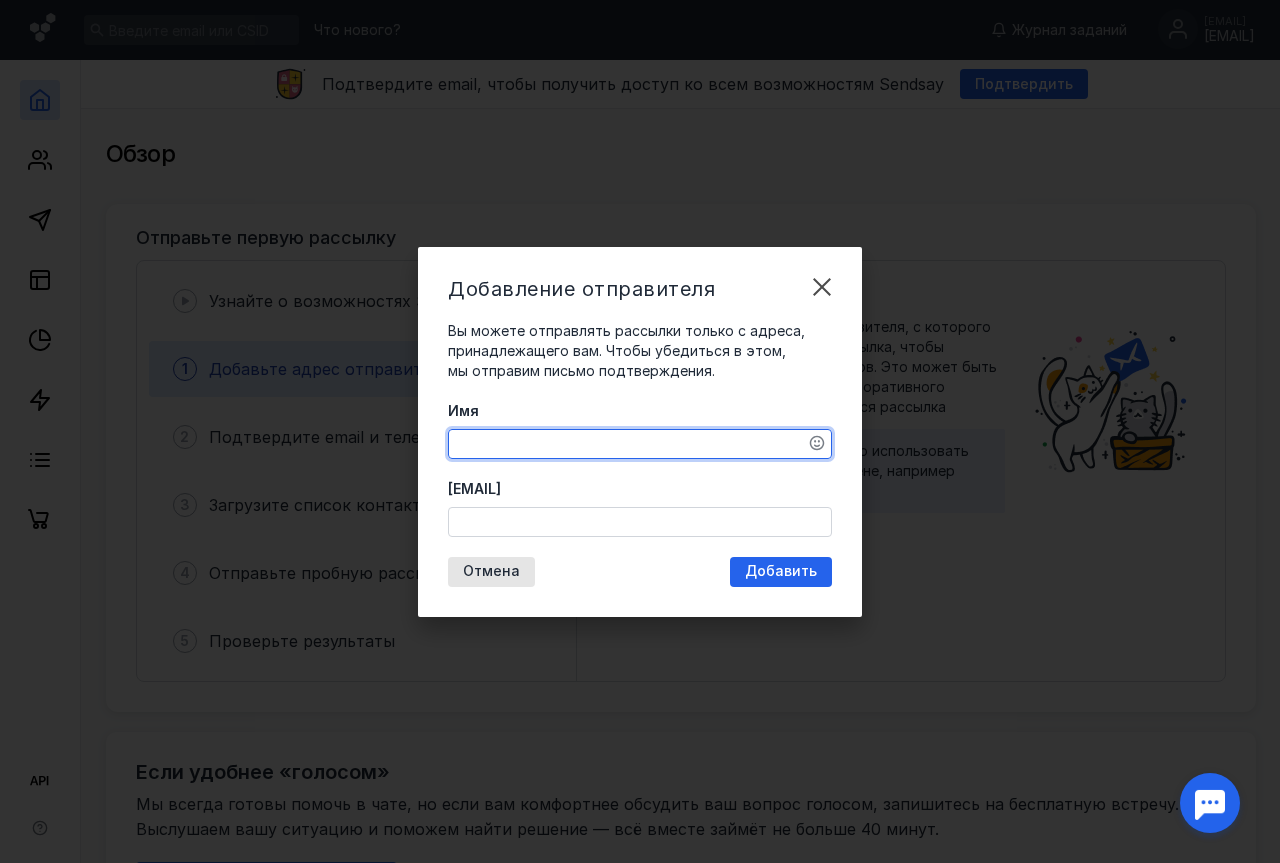 click on "Имя" at bounding box center [640, 444] 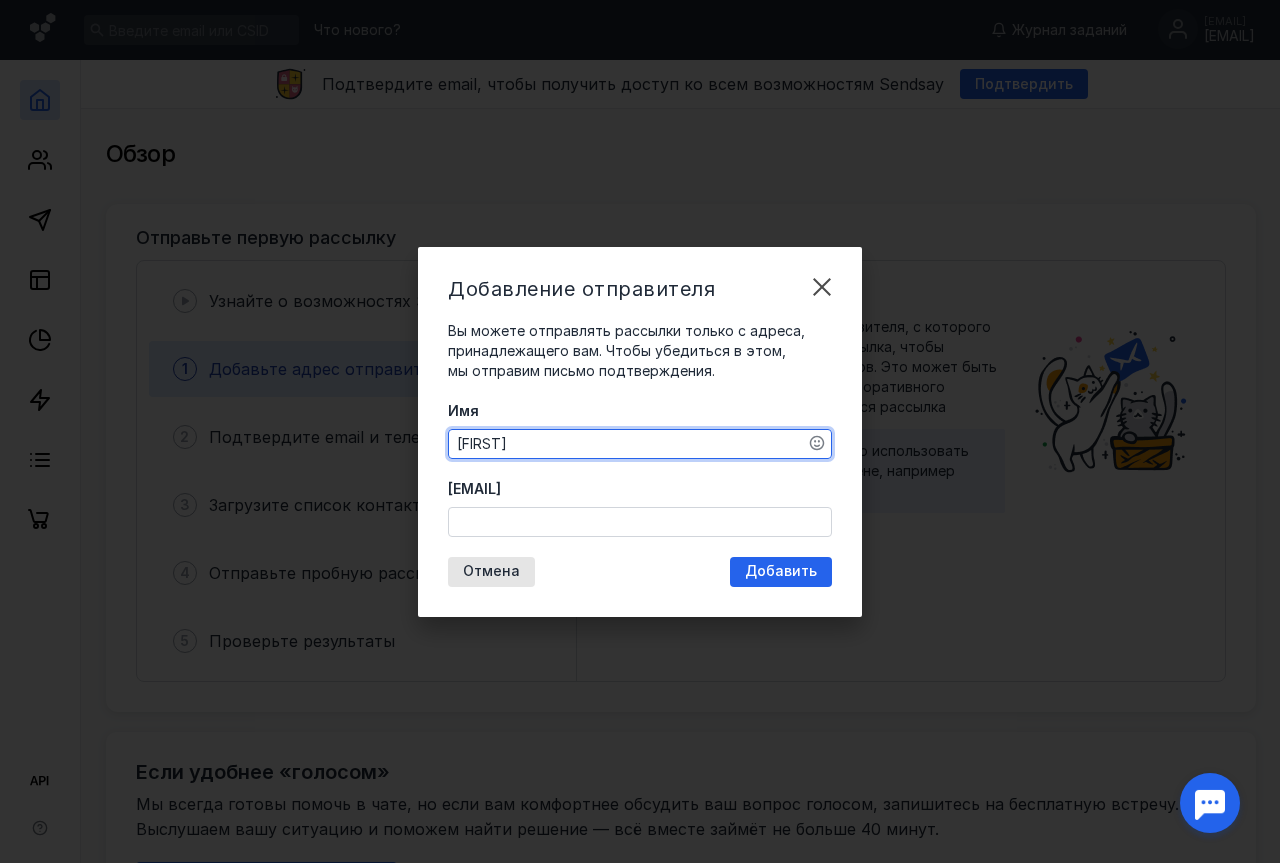 type on "[FIRST]" 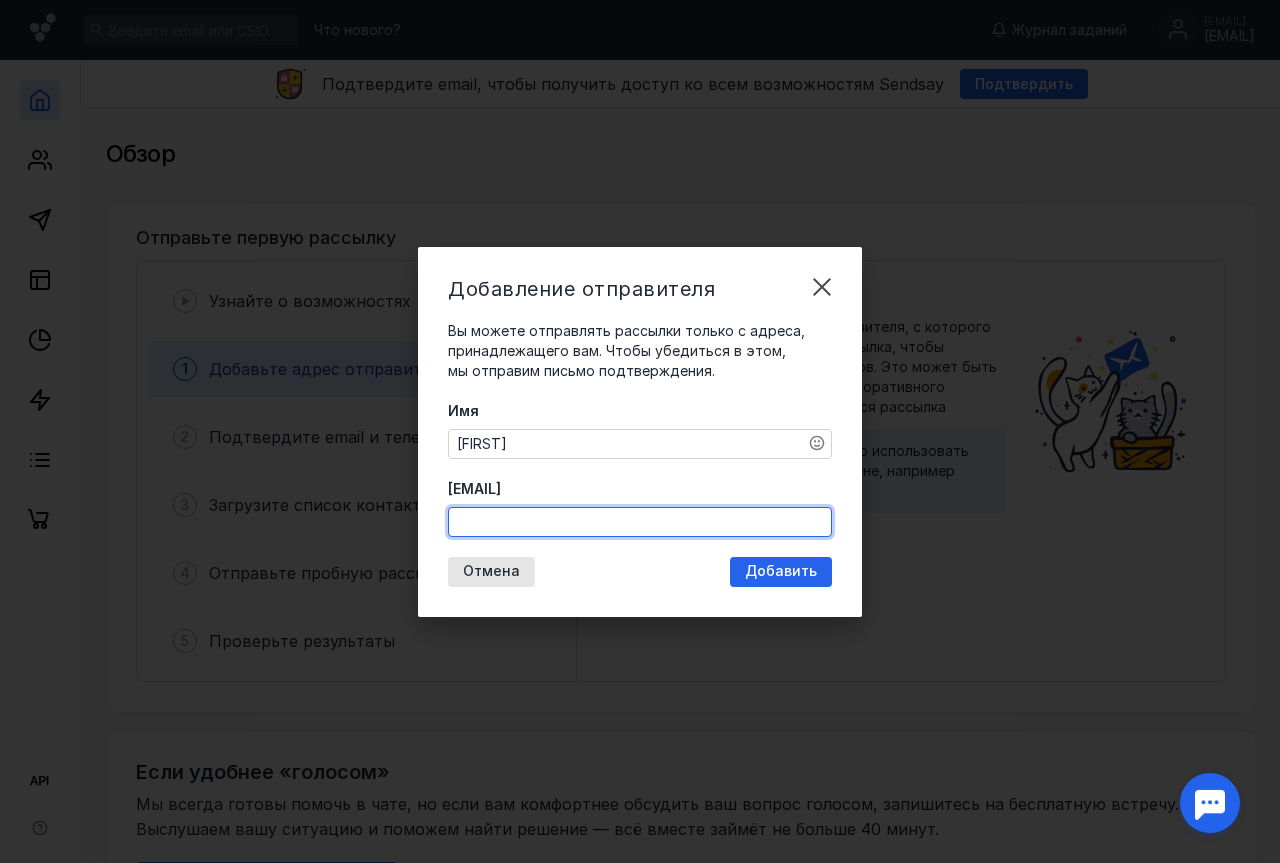 click on "[EMAIL]" at bounding box center [640, 522] 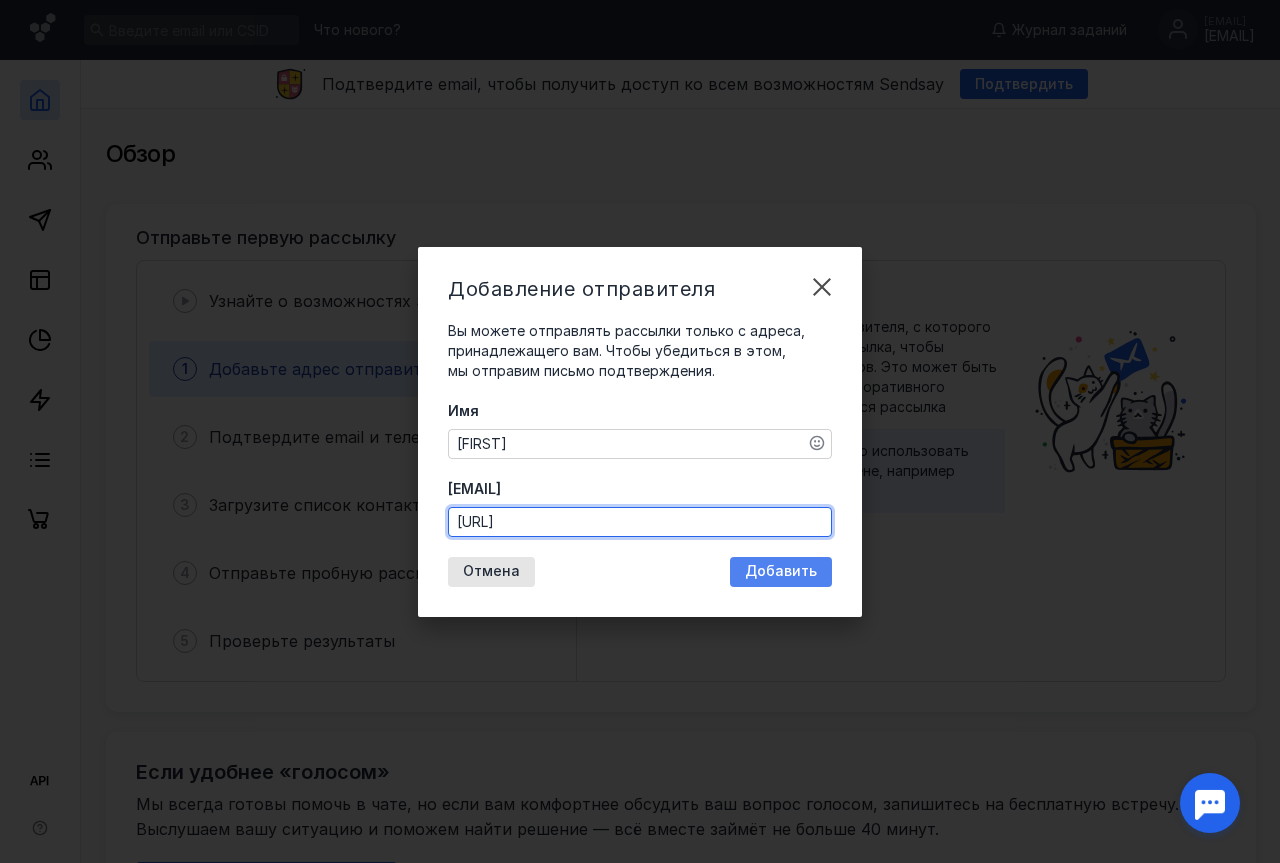 click on "Добавить" at bounding box center [781, 572] 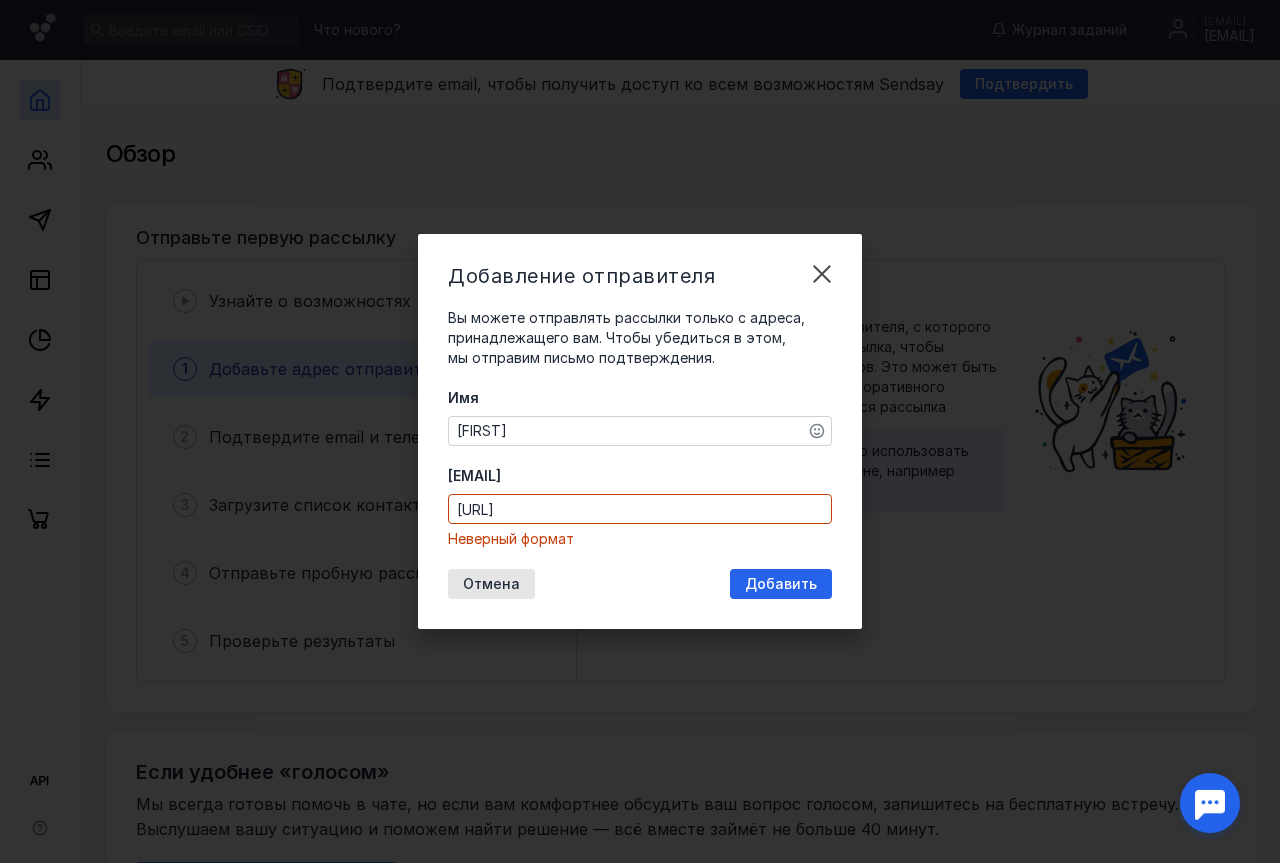 click on "[URL]" at bounding box center (640, 509) 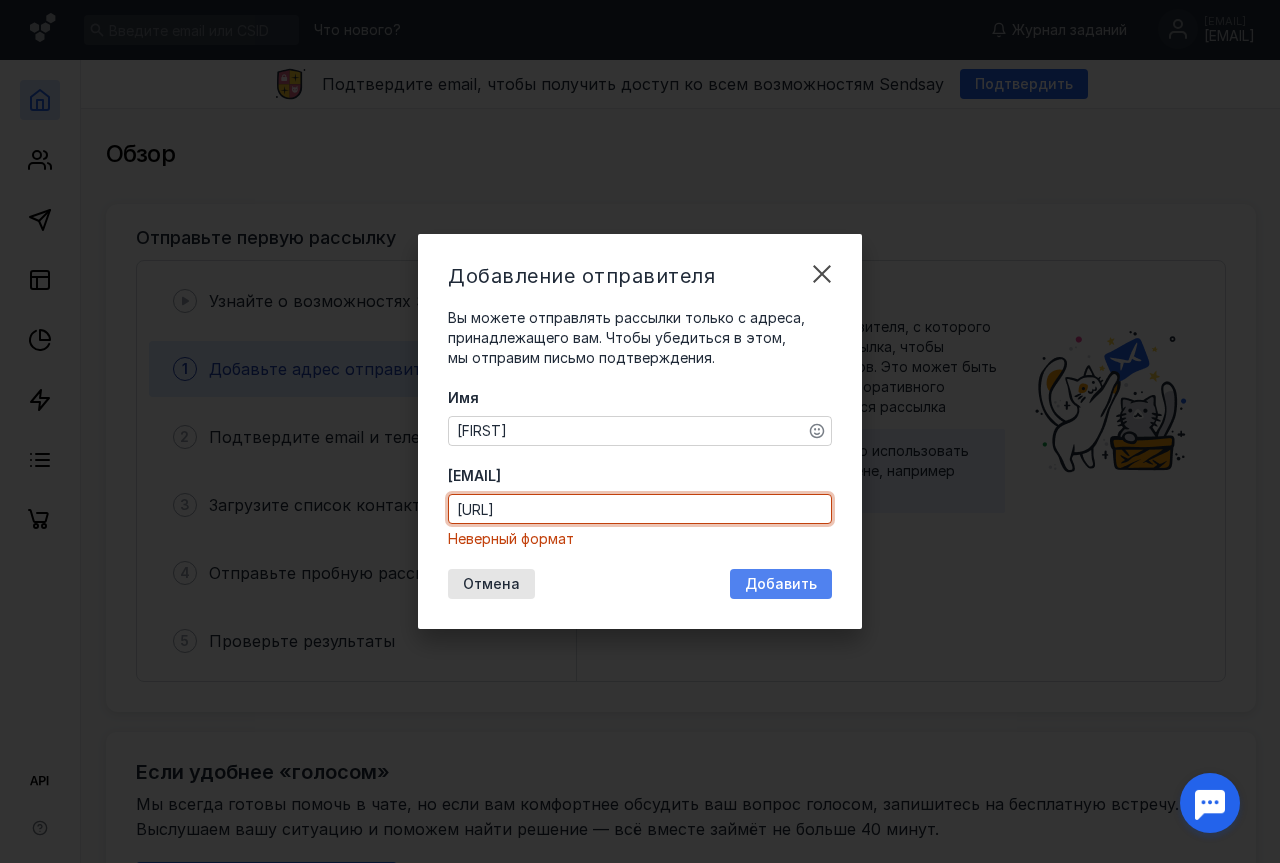 type on "[URL]" 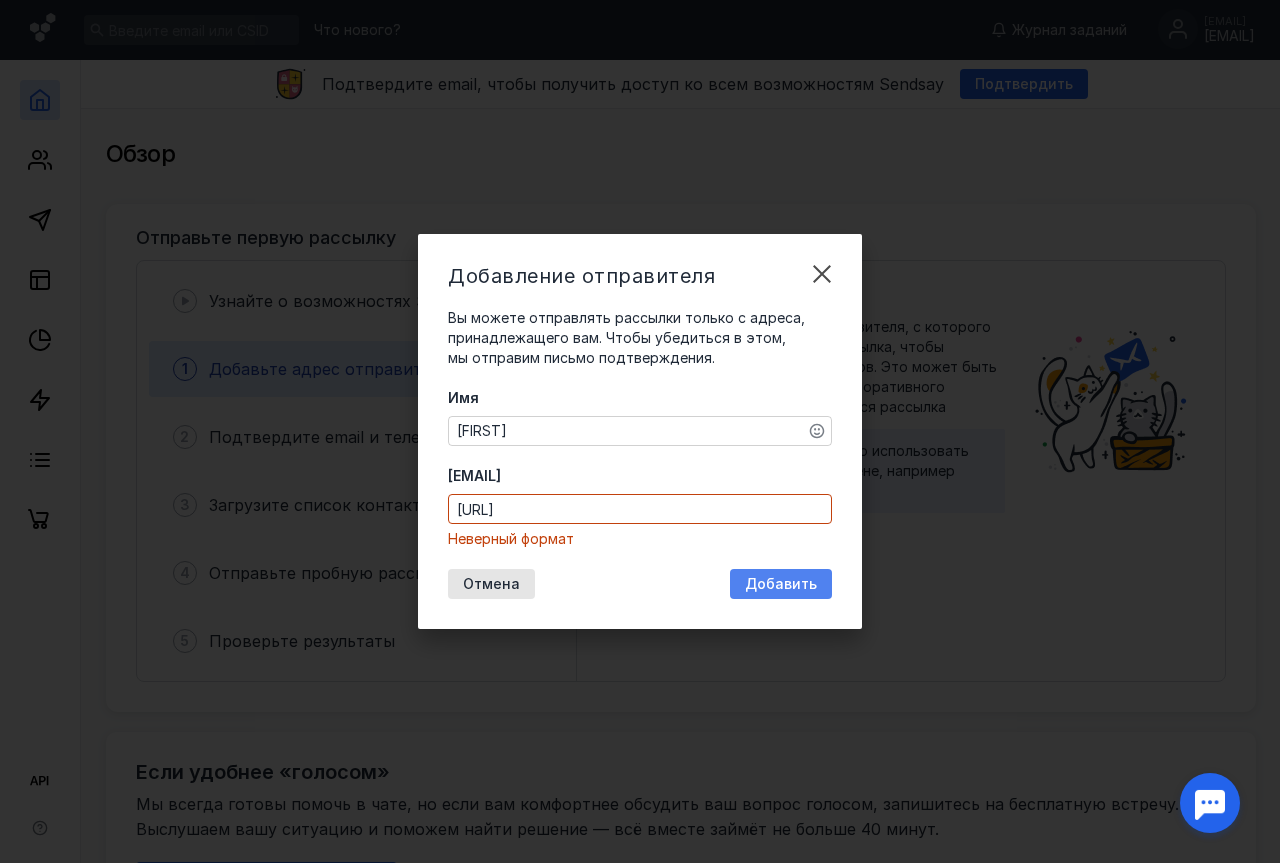 click on "Добавить" at bounding box center [781, 584] 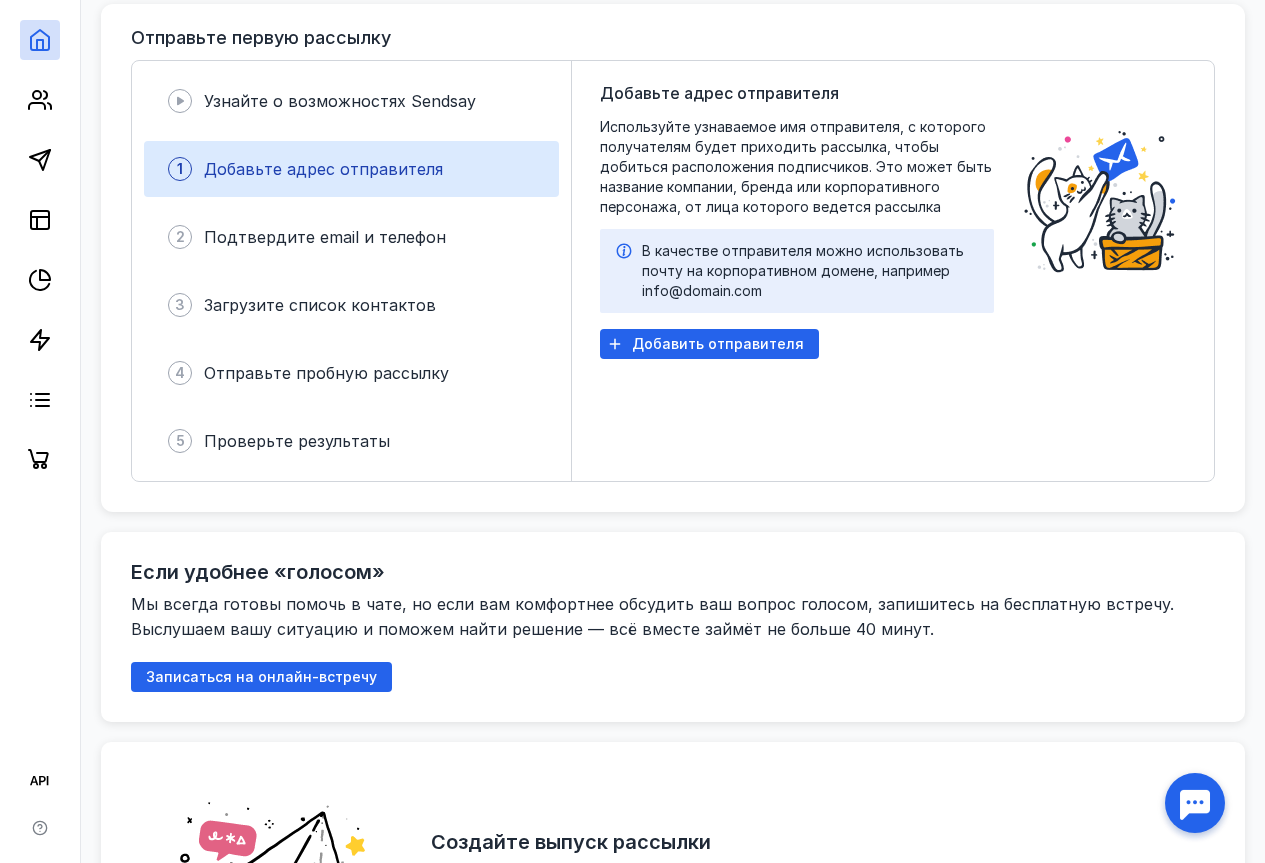 scroll, scrollTop: 0, scrollLeft: 0, axis: both 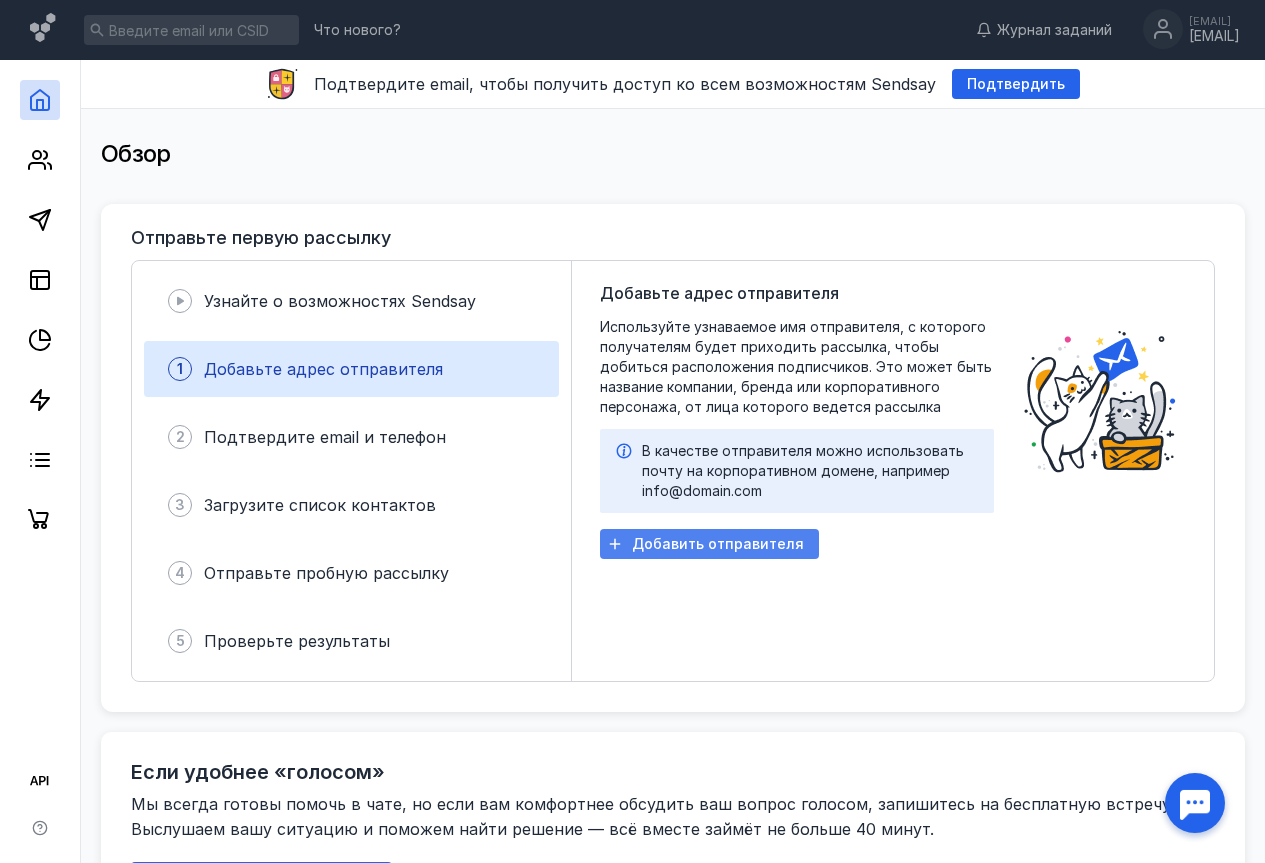 click on "Добавить отправителя" at bounding box center (718, 544) 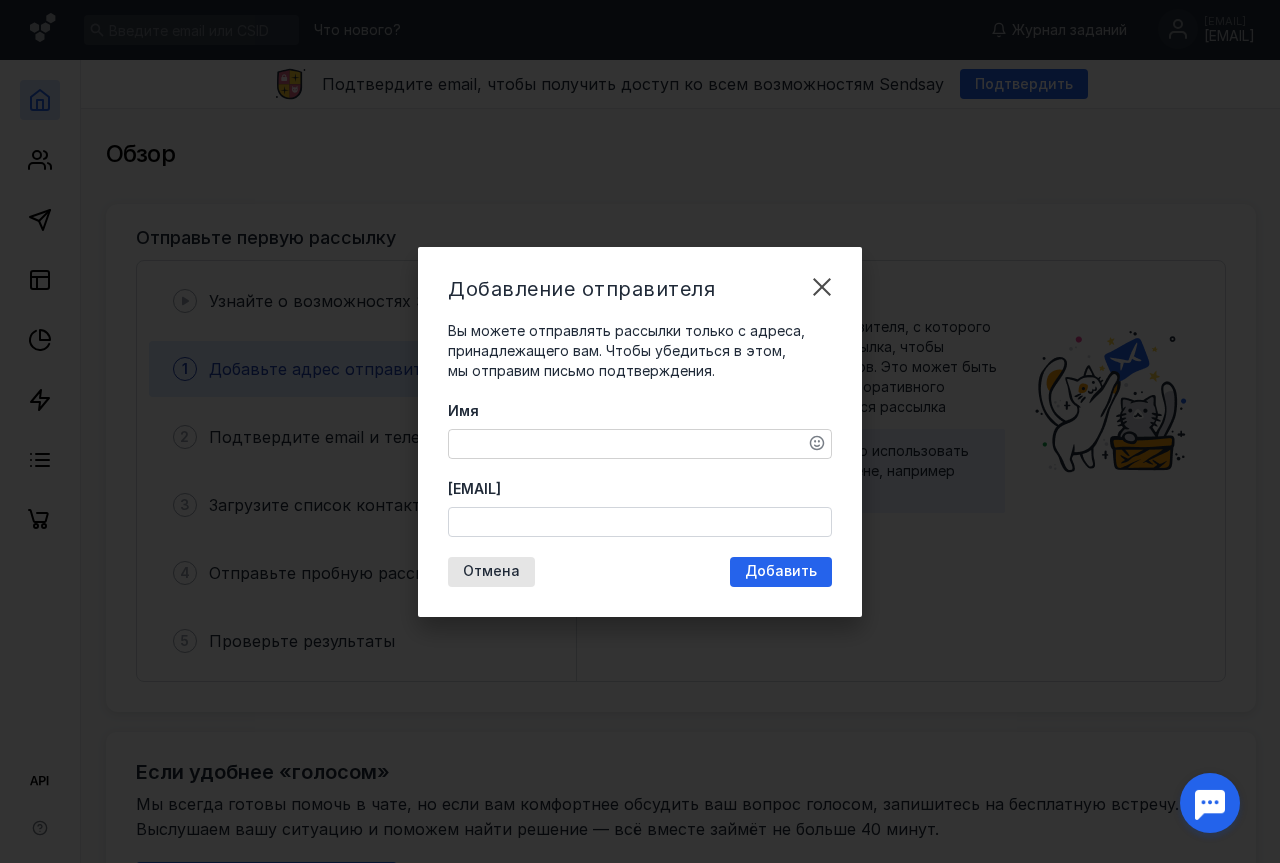 click on "[EMAIL]" at bounding box center [640, 522] 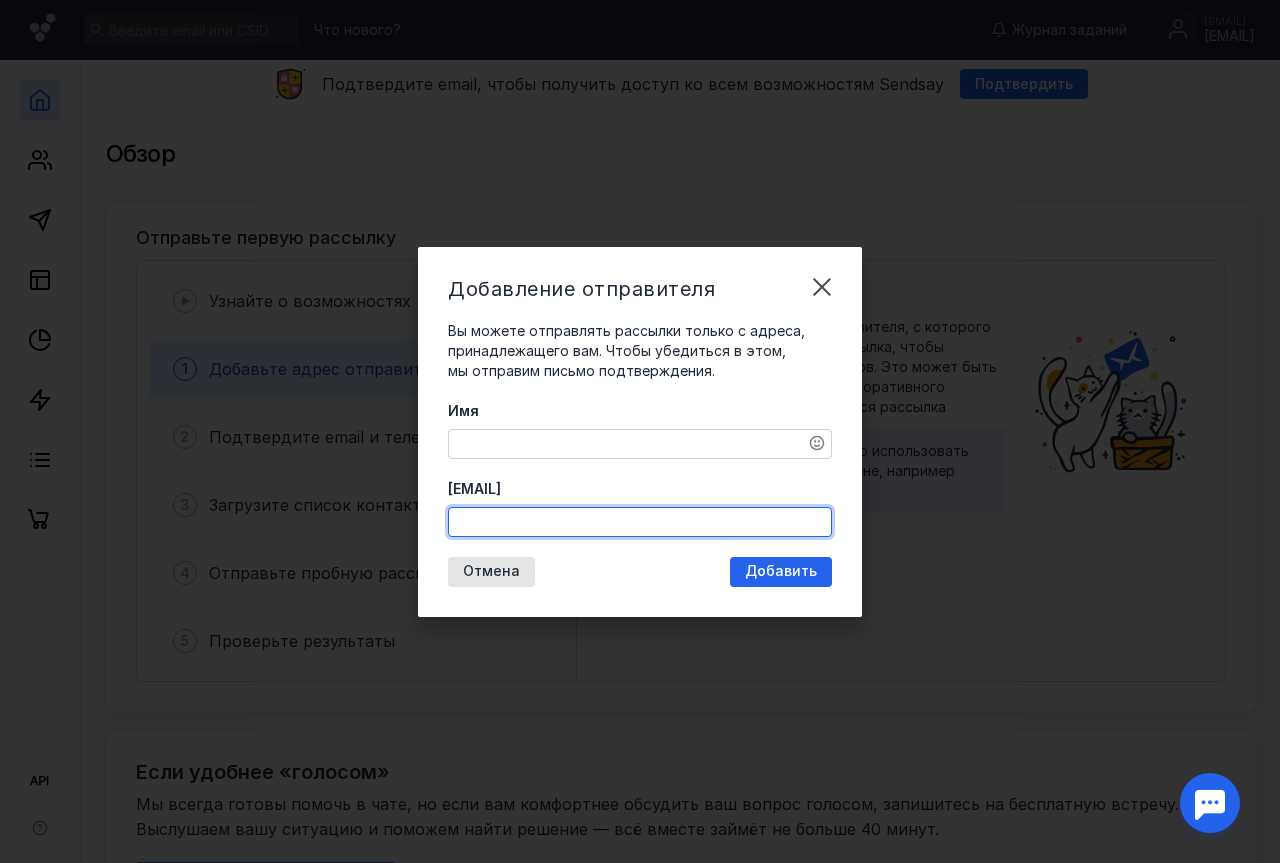 type on "m58@[EXAMPLE_COM]" 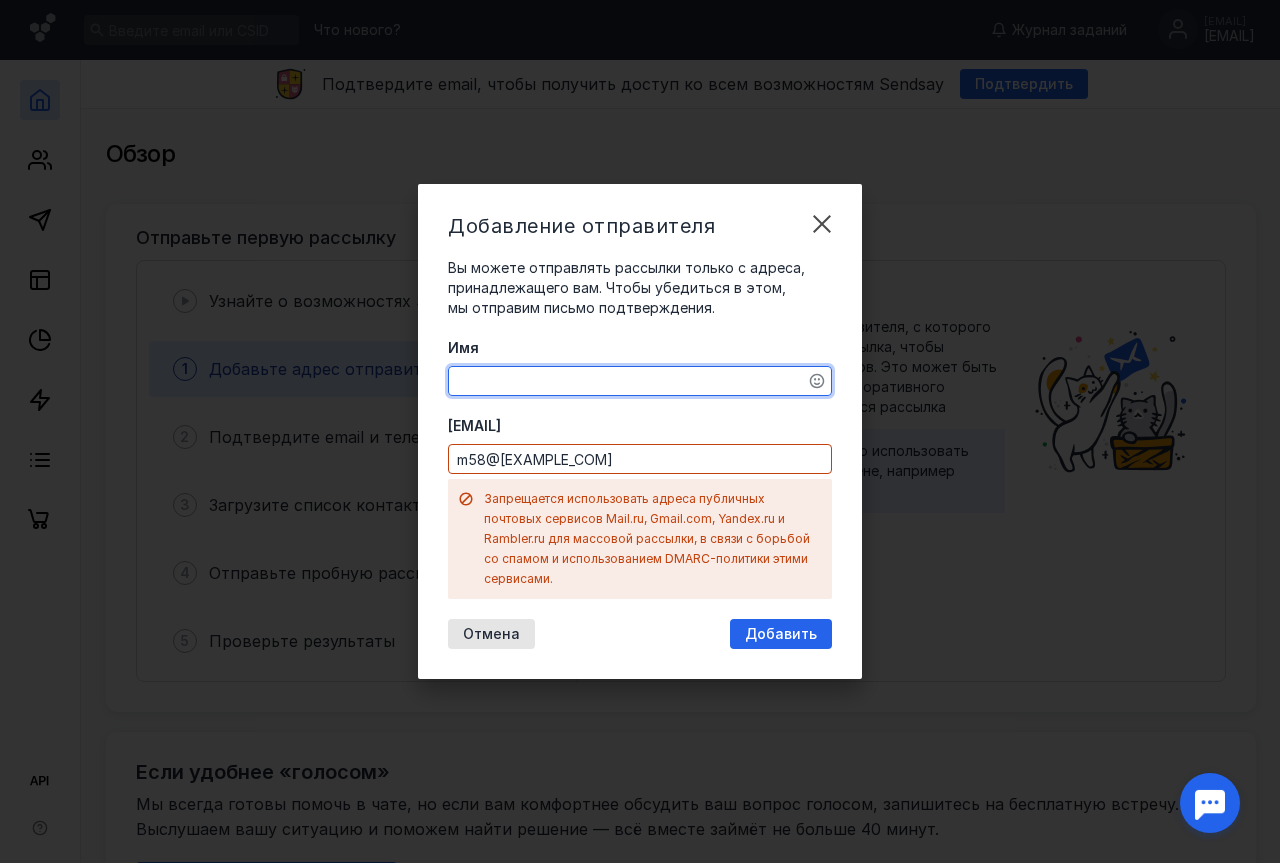 click on "Имя Email [EMAIL] Запрещается использовать адреса публичных почтовых сервисов Mail.ru, Gmail.com, Yandex.ru и Rambler.ru для массовой рассылки, в связи с борьбой со спамом и использованием DMARC-политики этими сервисами." at bounding box center [640, 468] 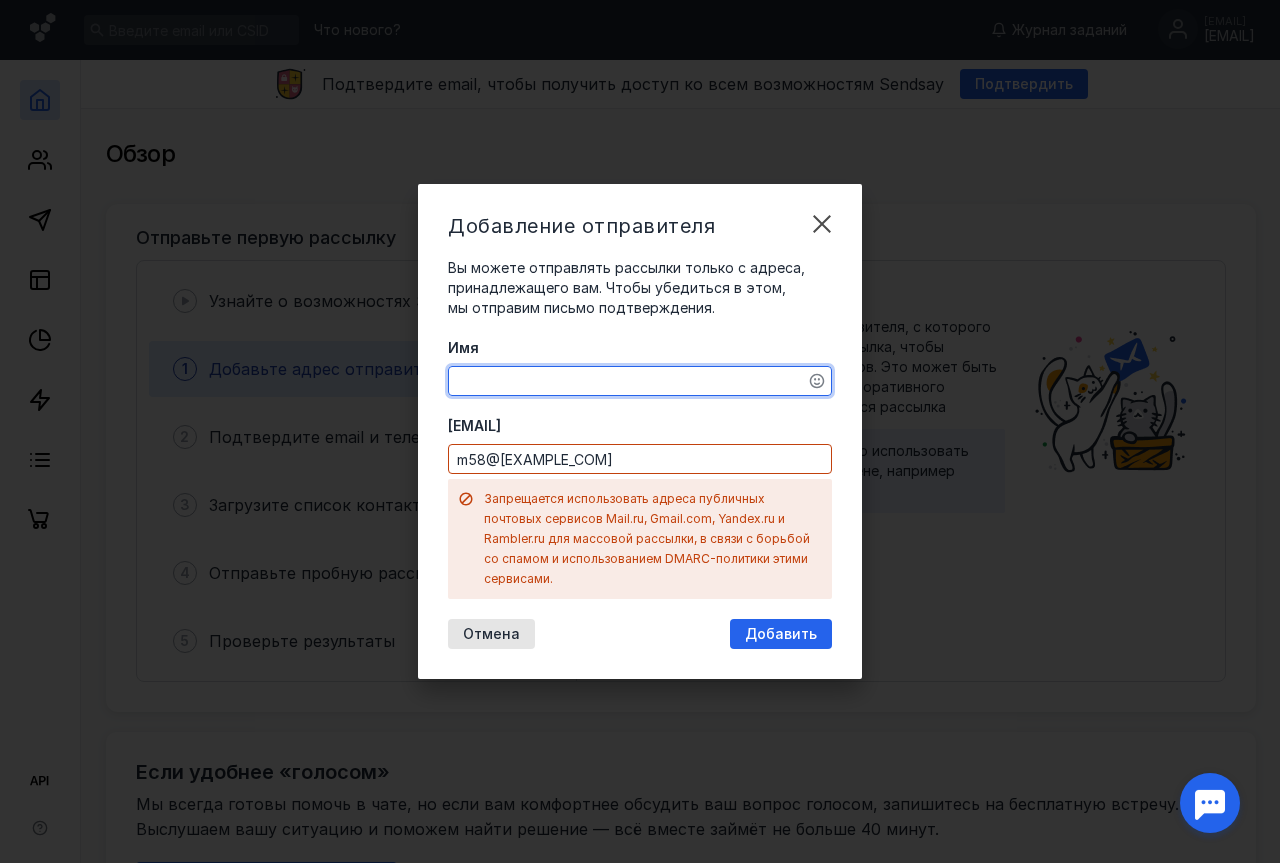 click on "m58@[EXAMPLE_COM]" at bounding box center (640, 459) 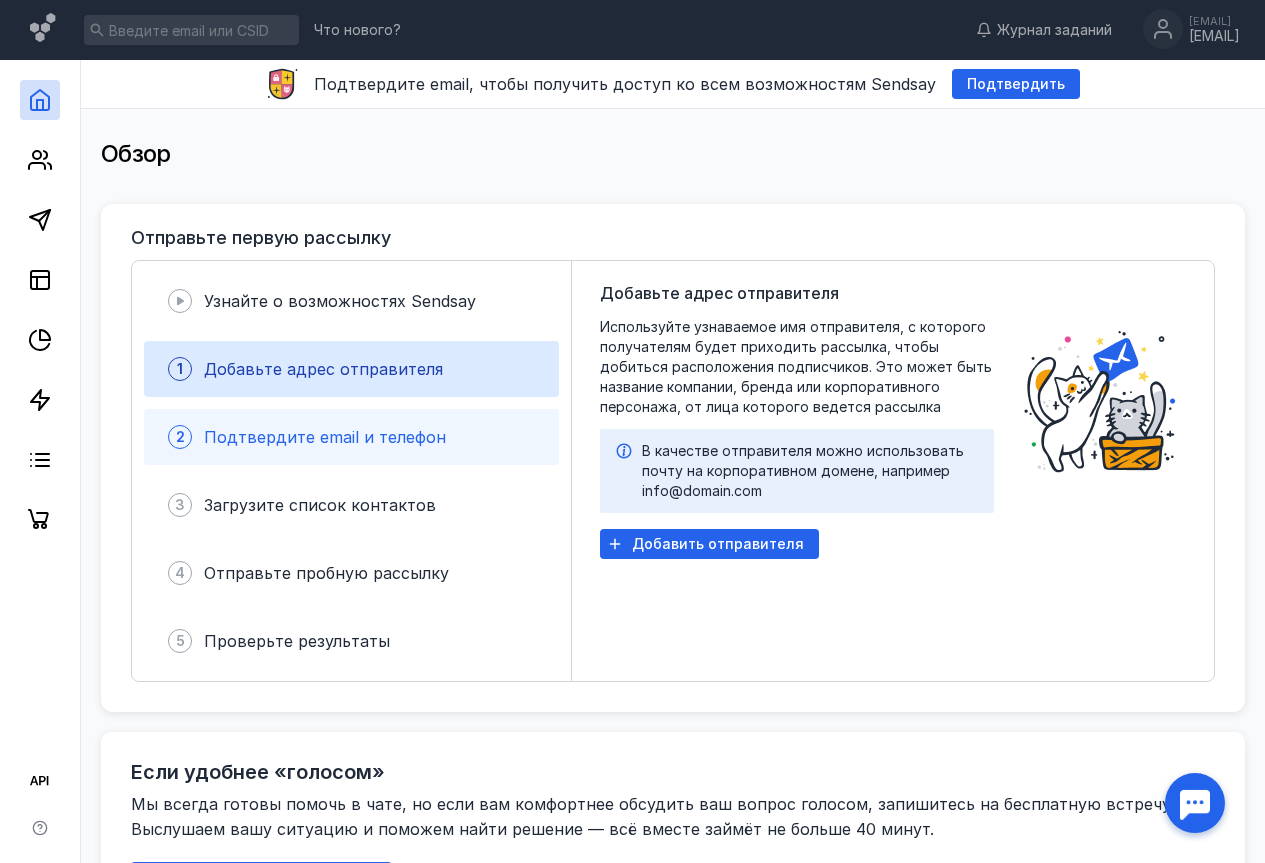 click on "2" at bounding box center [180, 437] 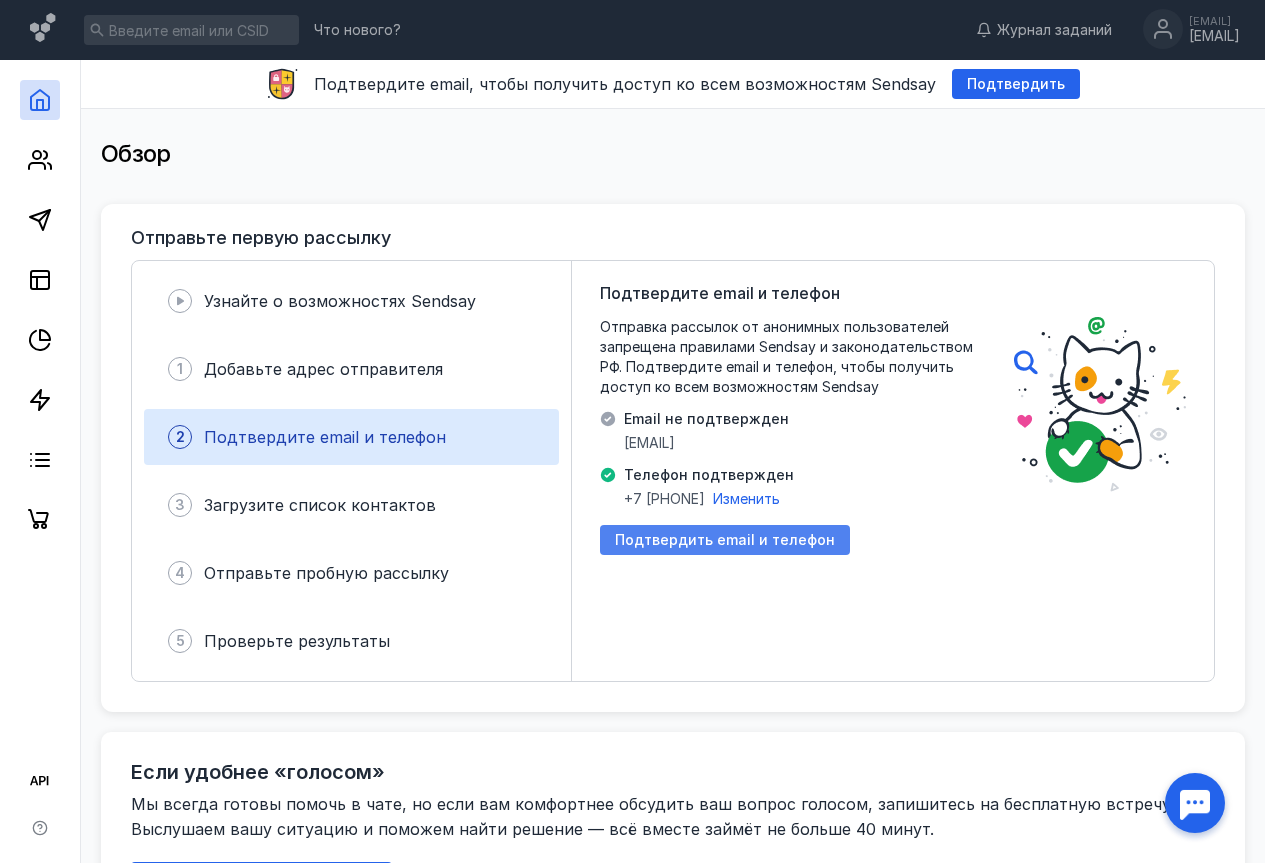 click on "Подтвердить email и телефон" at bounding box center [725, 540] 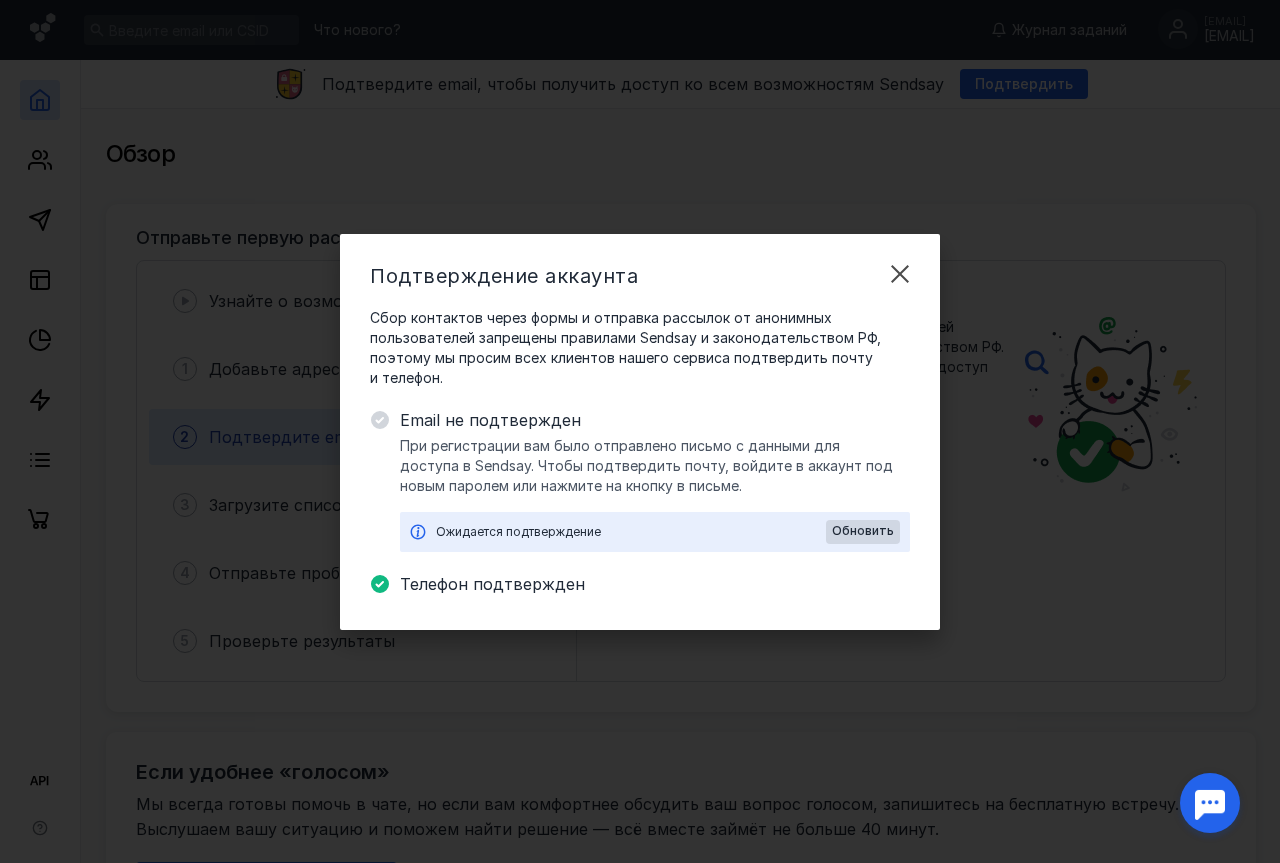 click on "Email не подтвержден При регистрации вам было отправлено письмо с данными для доступа в Sendsay. Чтобы подтвердить почту, войдите в аккаунт под новым паролем или нажмите на кнопку в письме. Ожидается подтверждение Обновить" at bounding box center [640, 480] 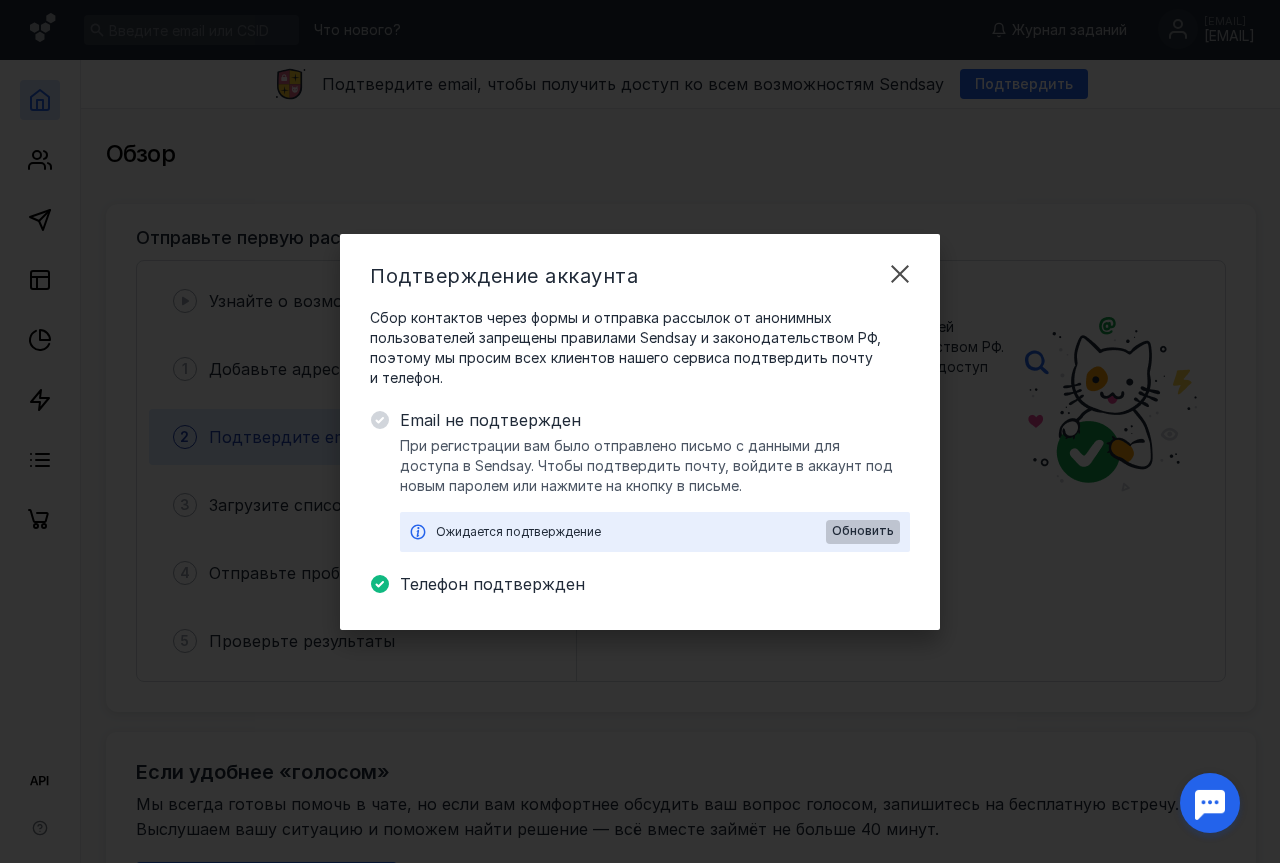 click on "Обновить" at bounding box center (863, 531) 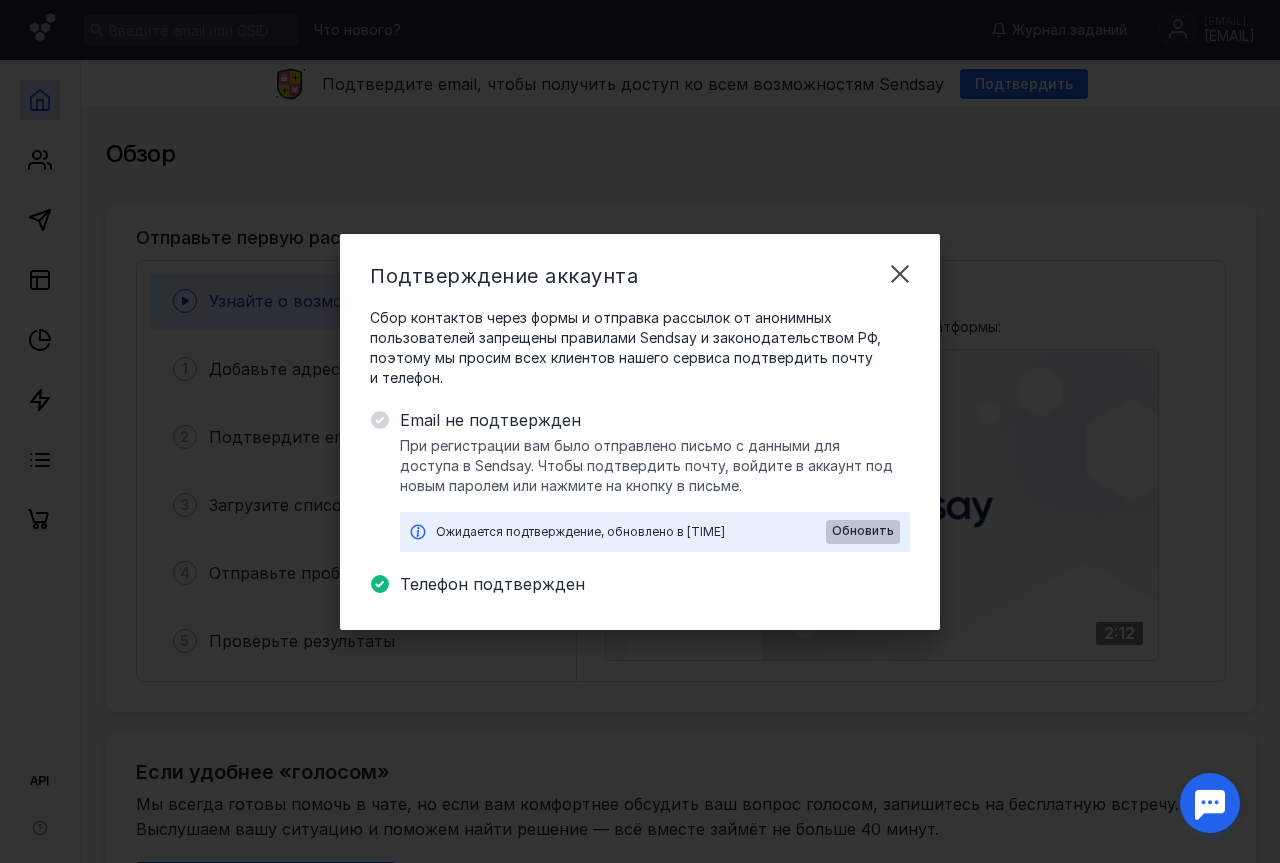 click on "Обновить" at bounding box center [863, 531] 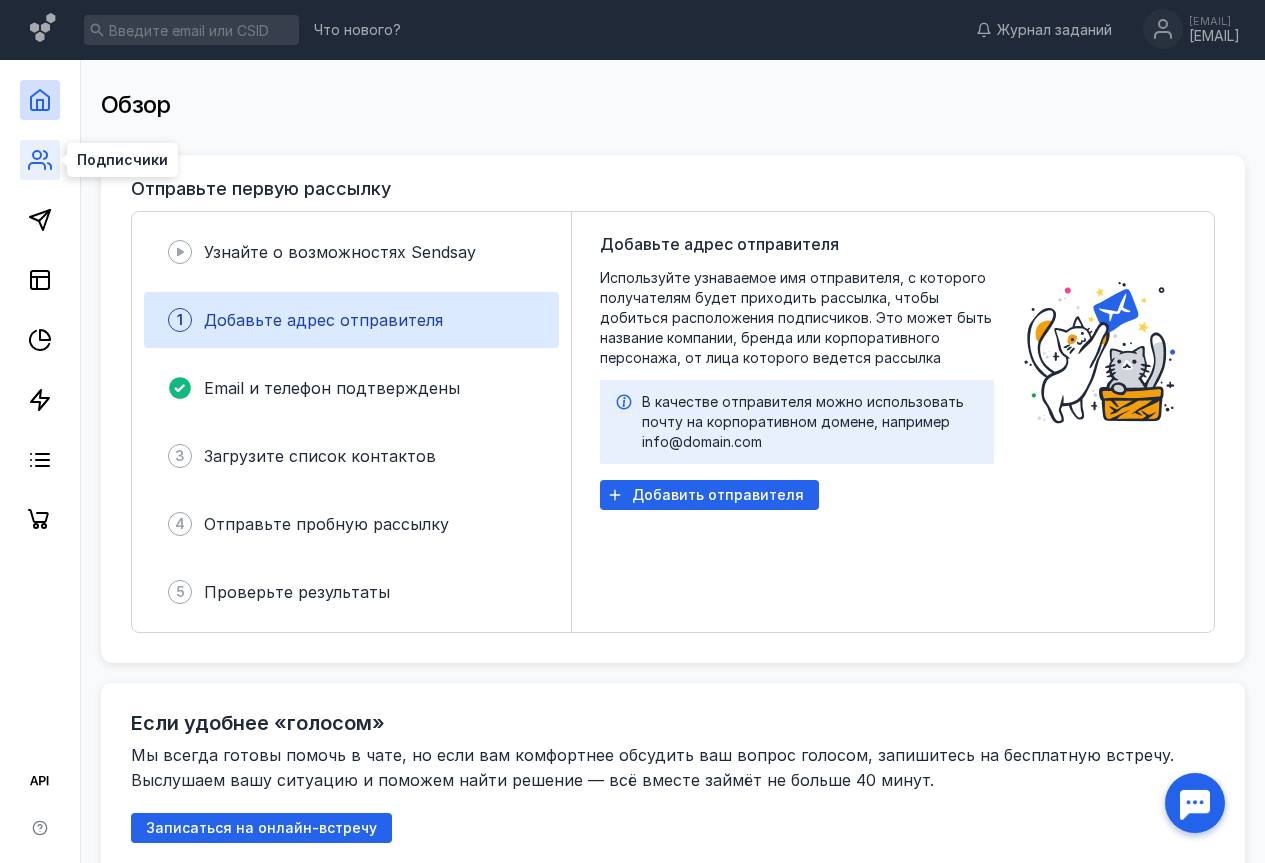 click 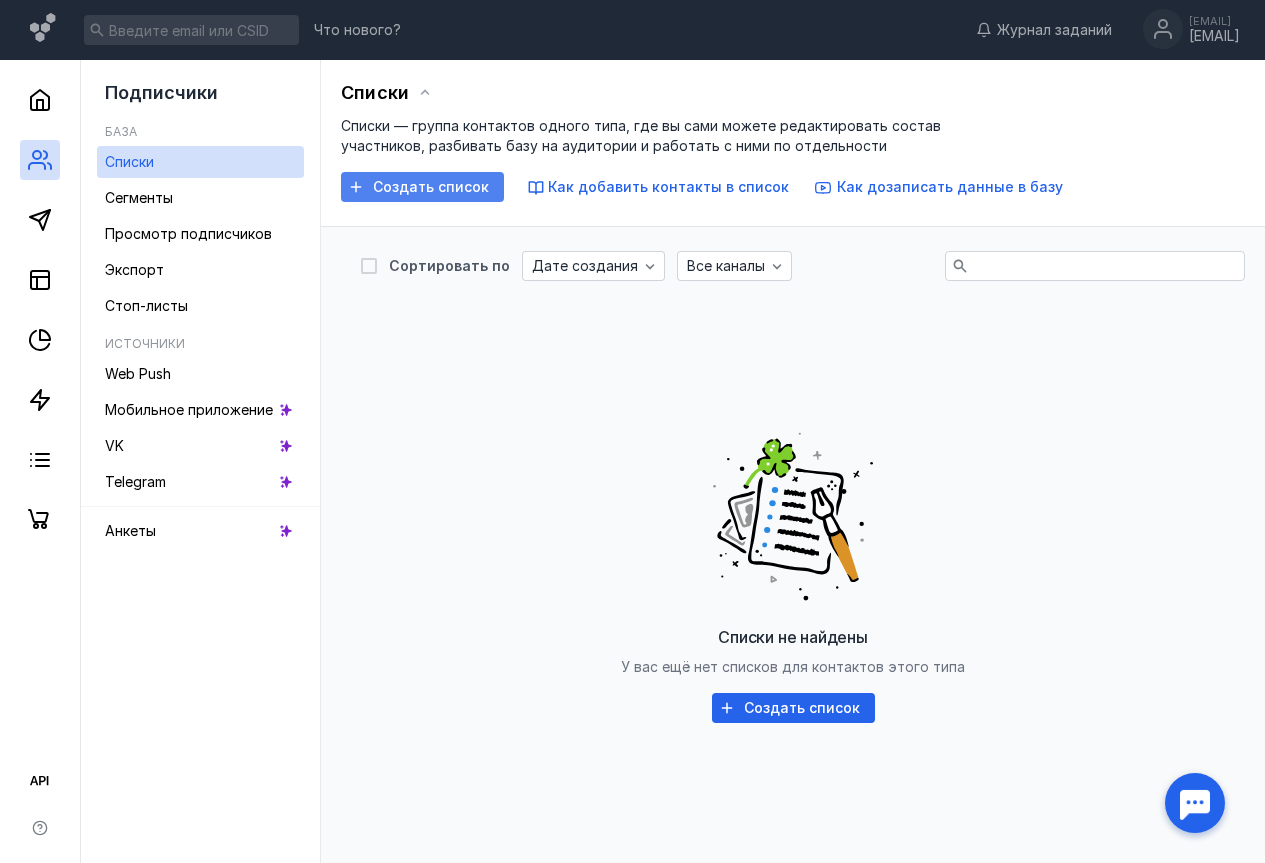 click on "Создать список" at bounding box center (431, 187) 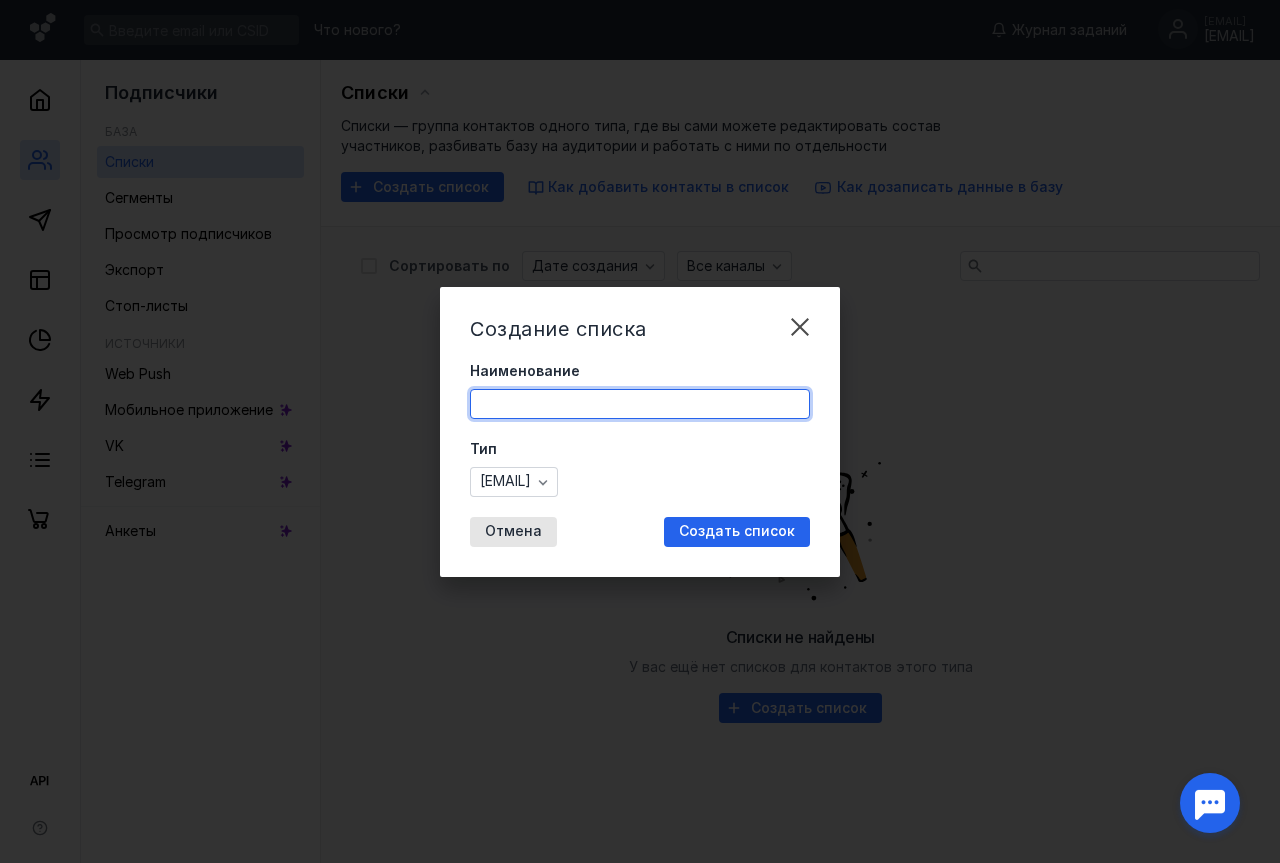 click on "Наименование" at bounding box center (640, 404) 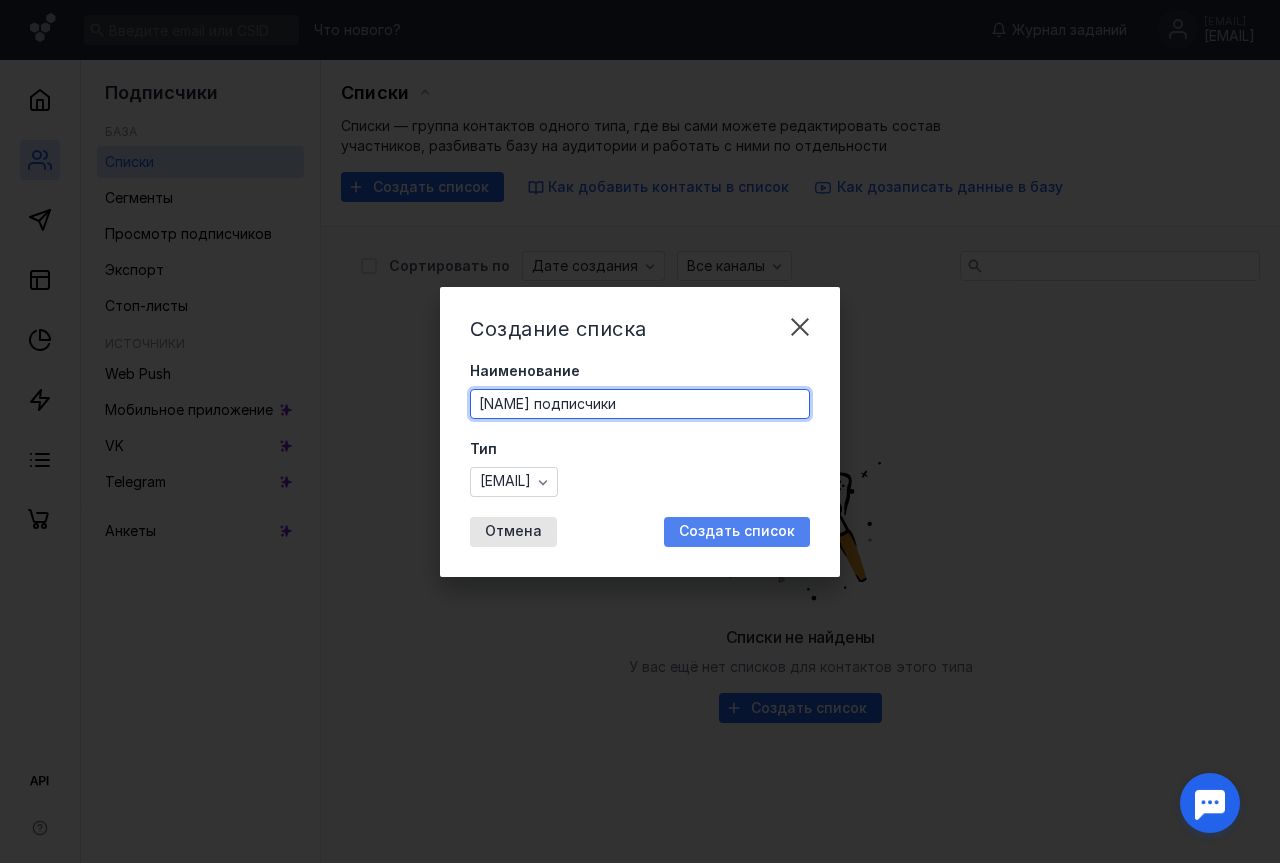 type on "[NAME] подписчики" 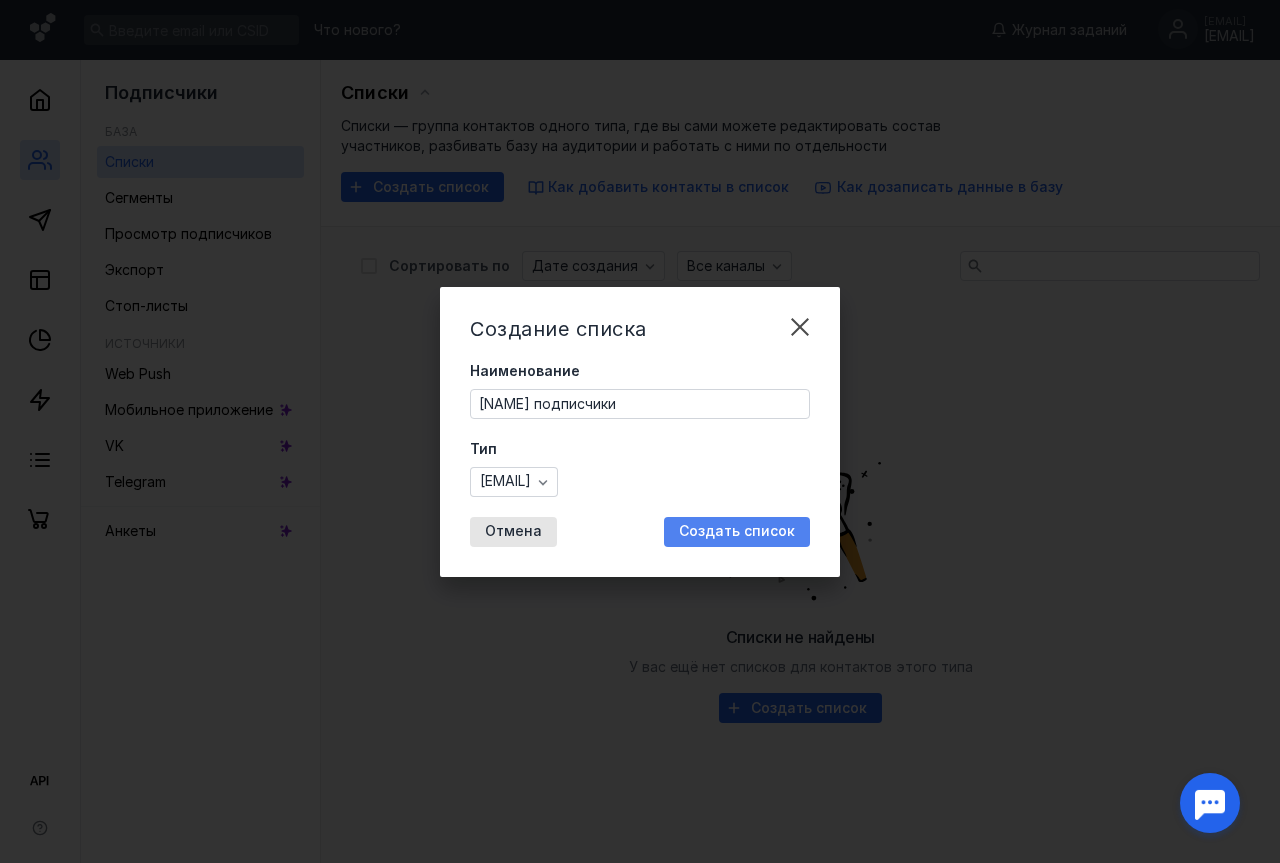 click on "Создать список" at bounding box center (737, 531) 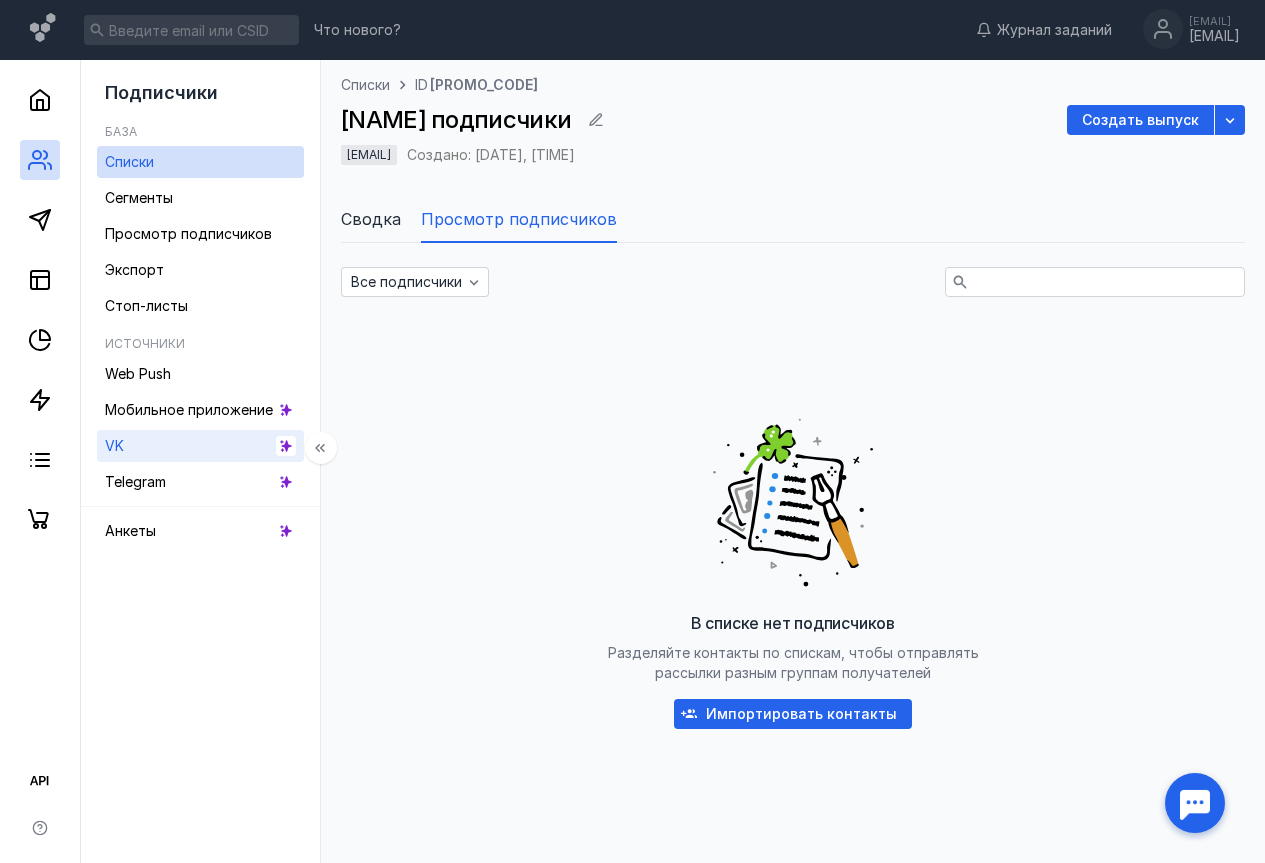 click 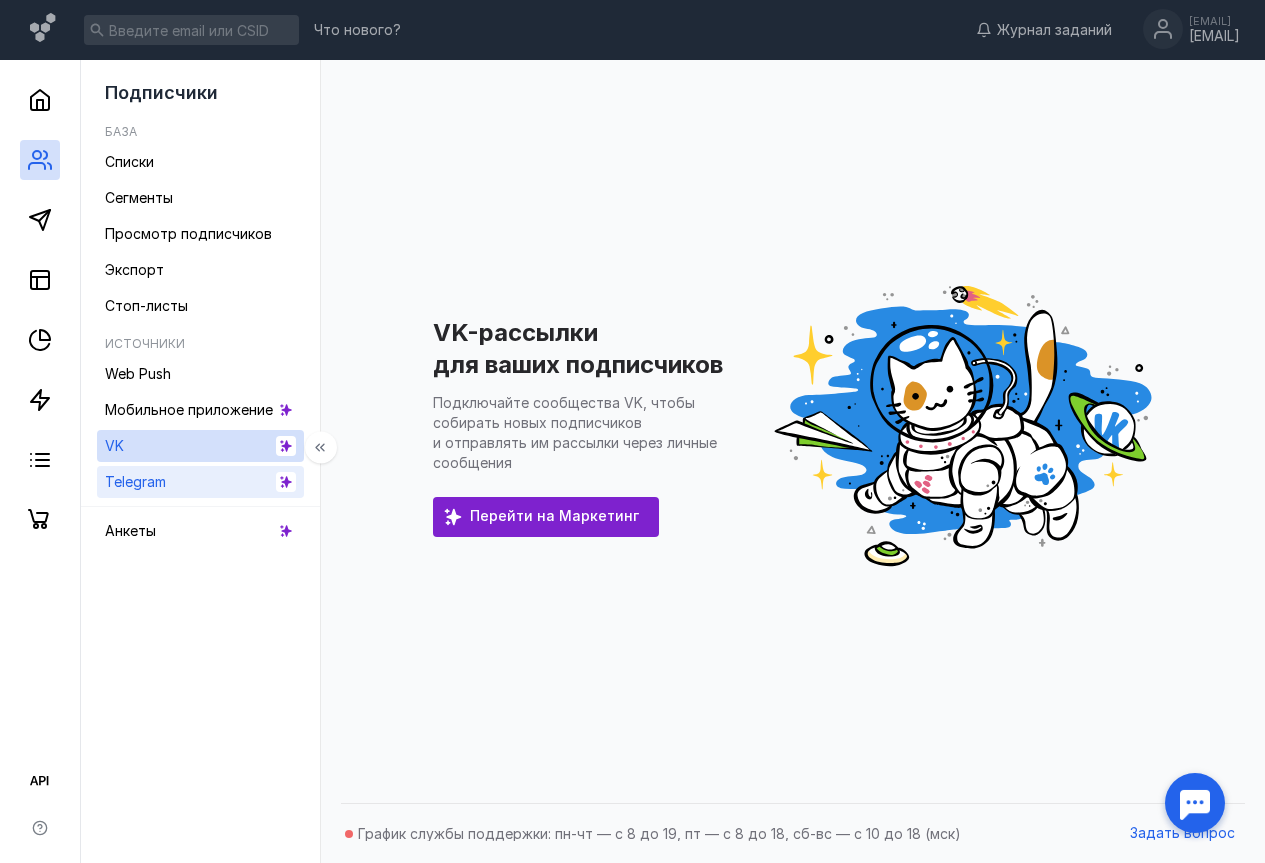 click on "Telegram" at bounding box center (135, 481) 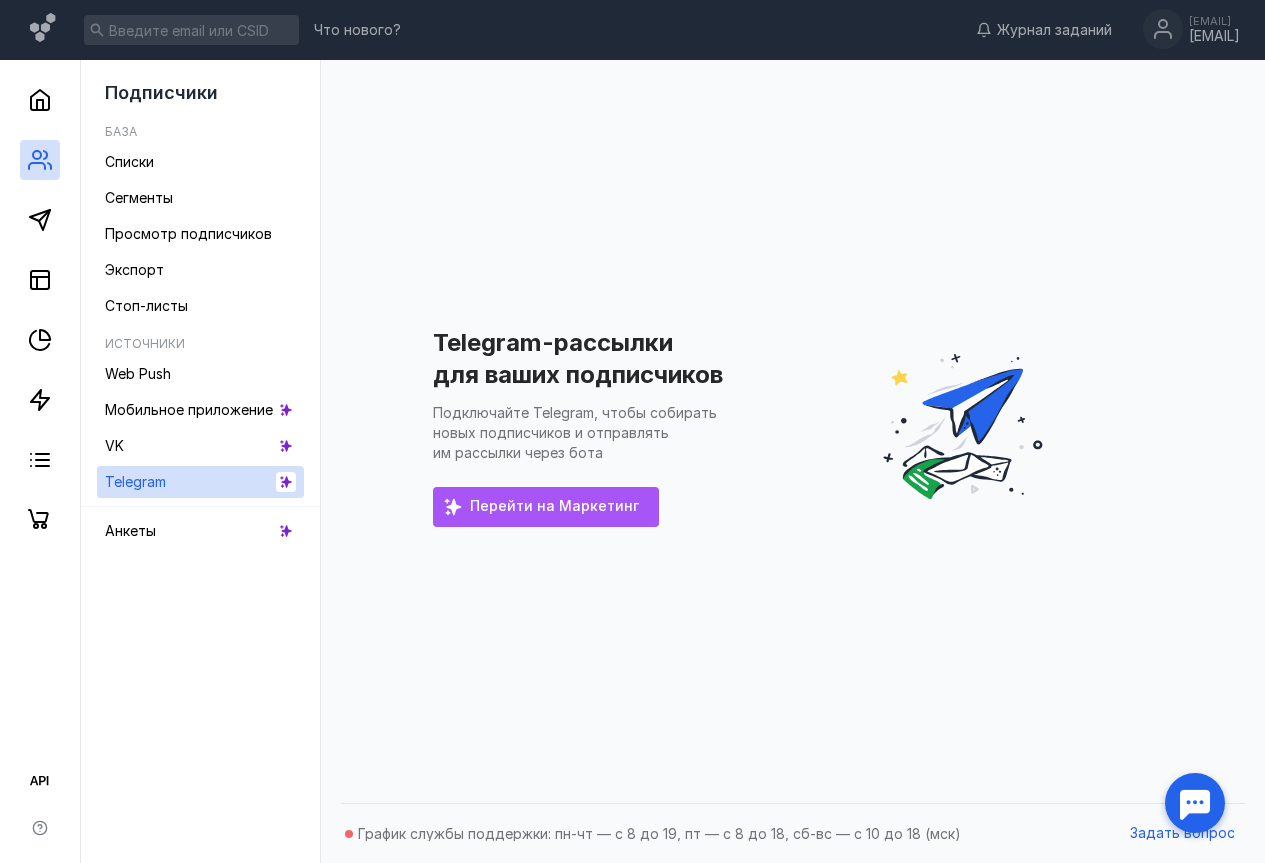 click on "Перейти на Маркетинг" at bounding box center (554, 506) 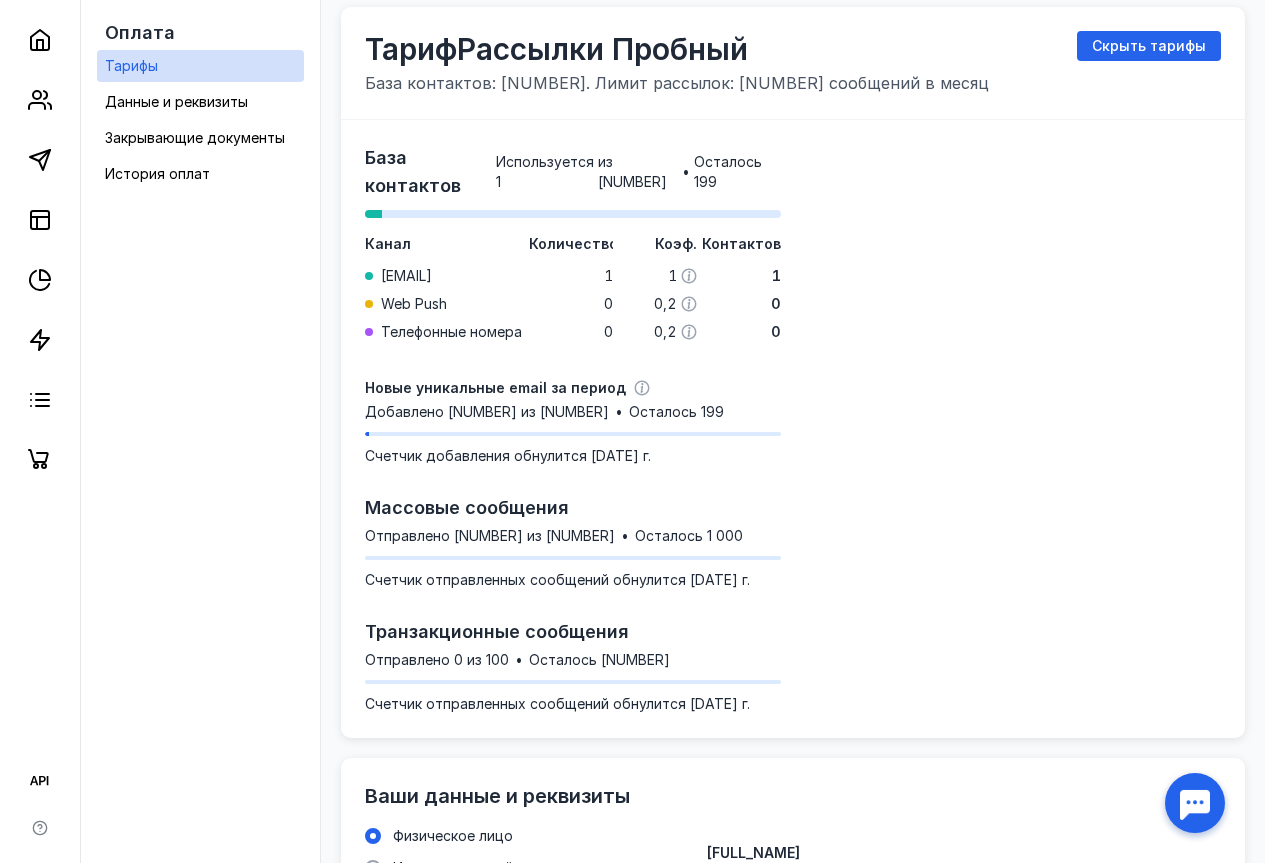 scroll, scrollTop: 0, scrollLeft: 0, axis: both 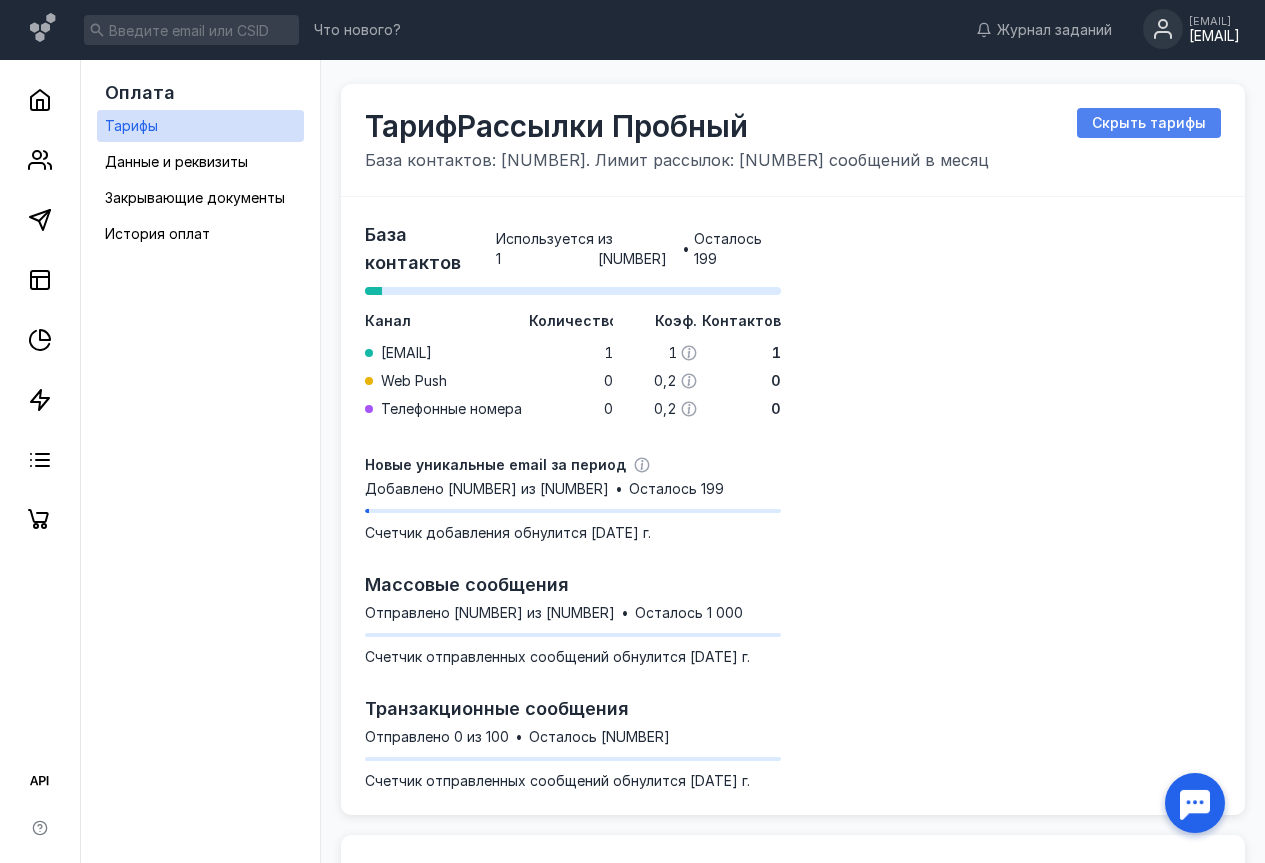 click on "Скрыть тарифы" at bounding box center [1149, 123] 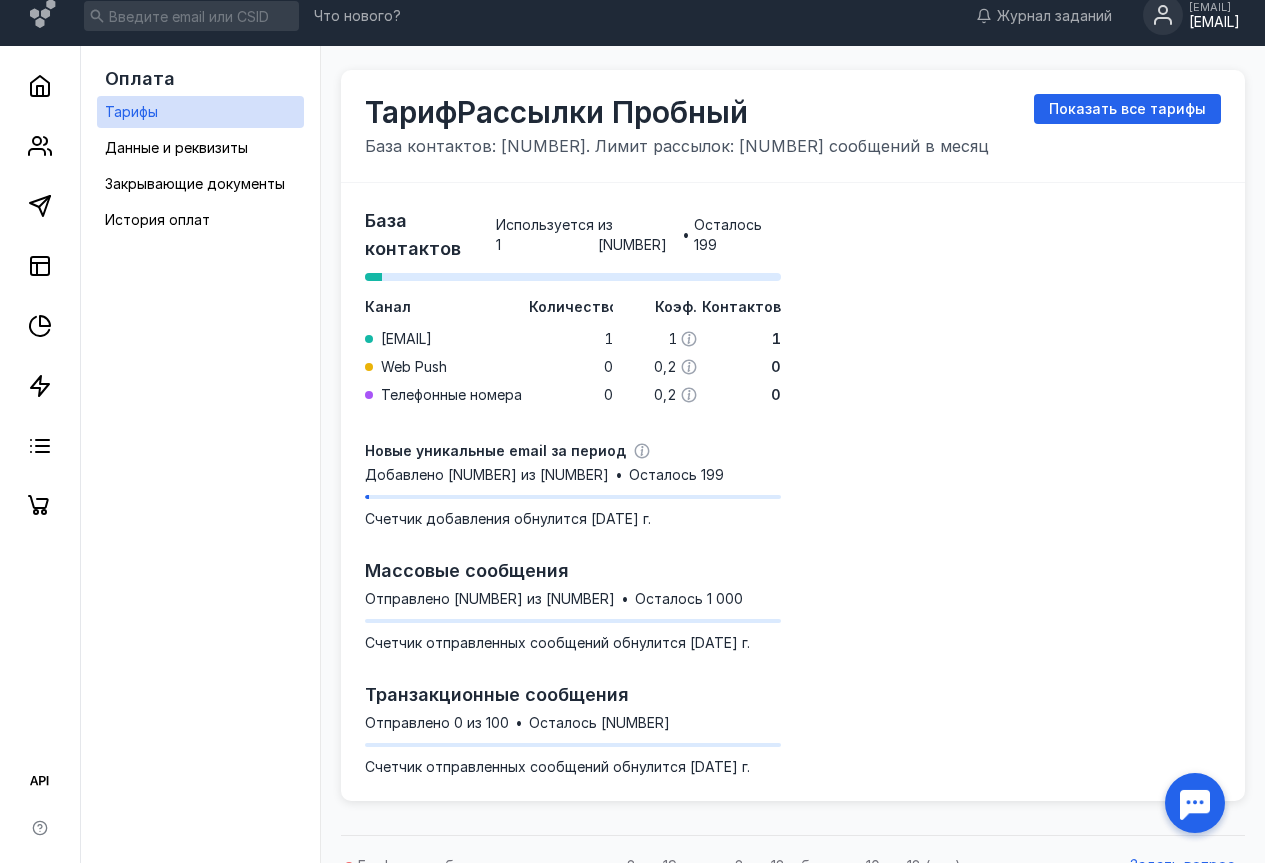 scroll, scrollTop: 18, scrollLeft: 0, axis: vertical 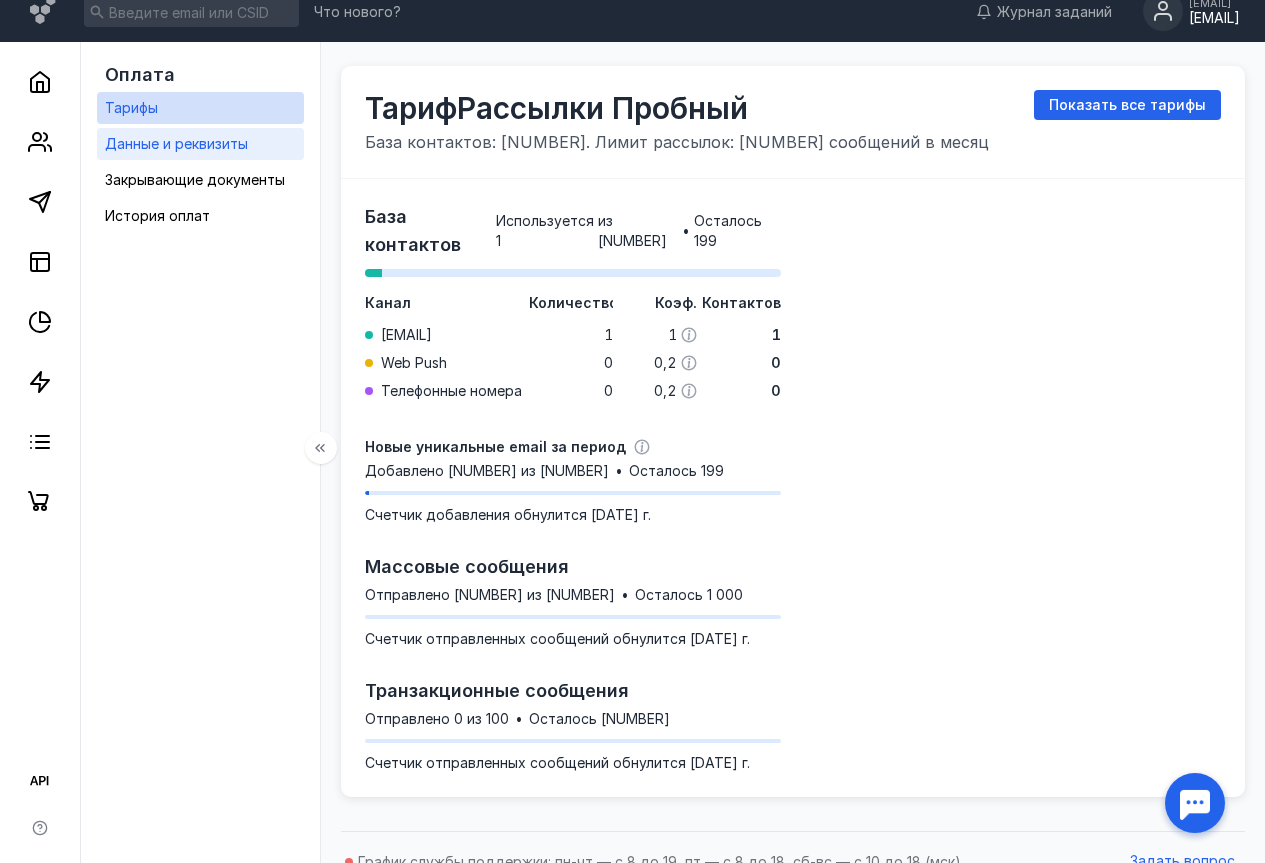 click on "Данные и реквизиты" at bounding box center [176, 143] 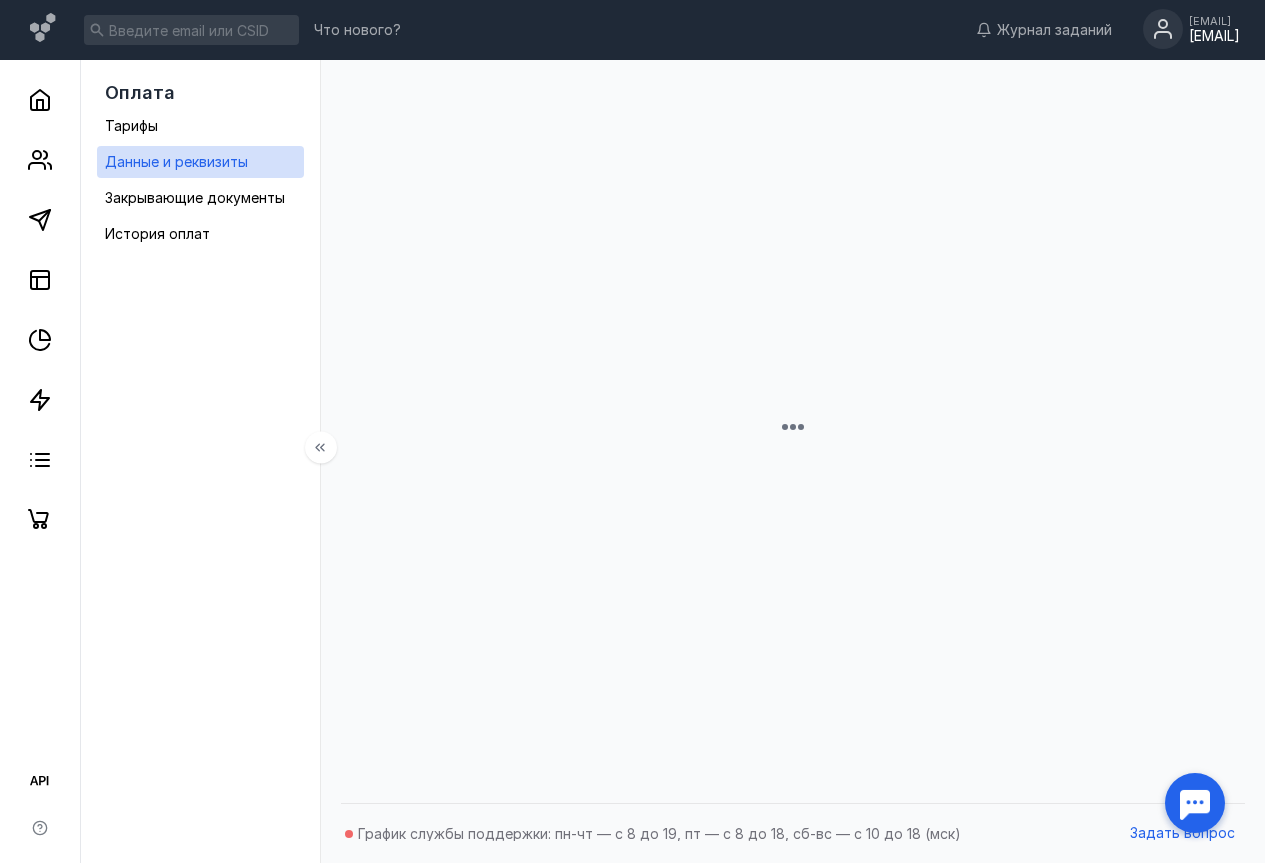 scroll, scrollTop: 0, scrollLeft: 0, axis: both 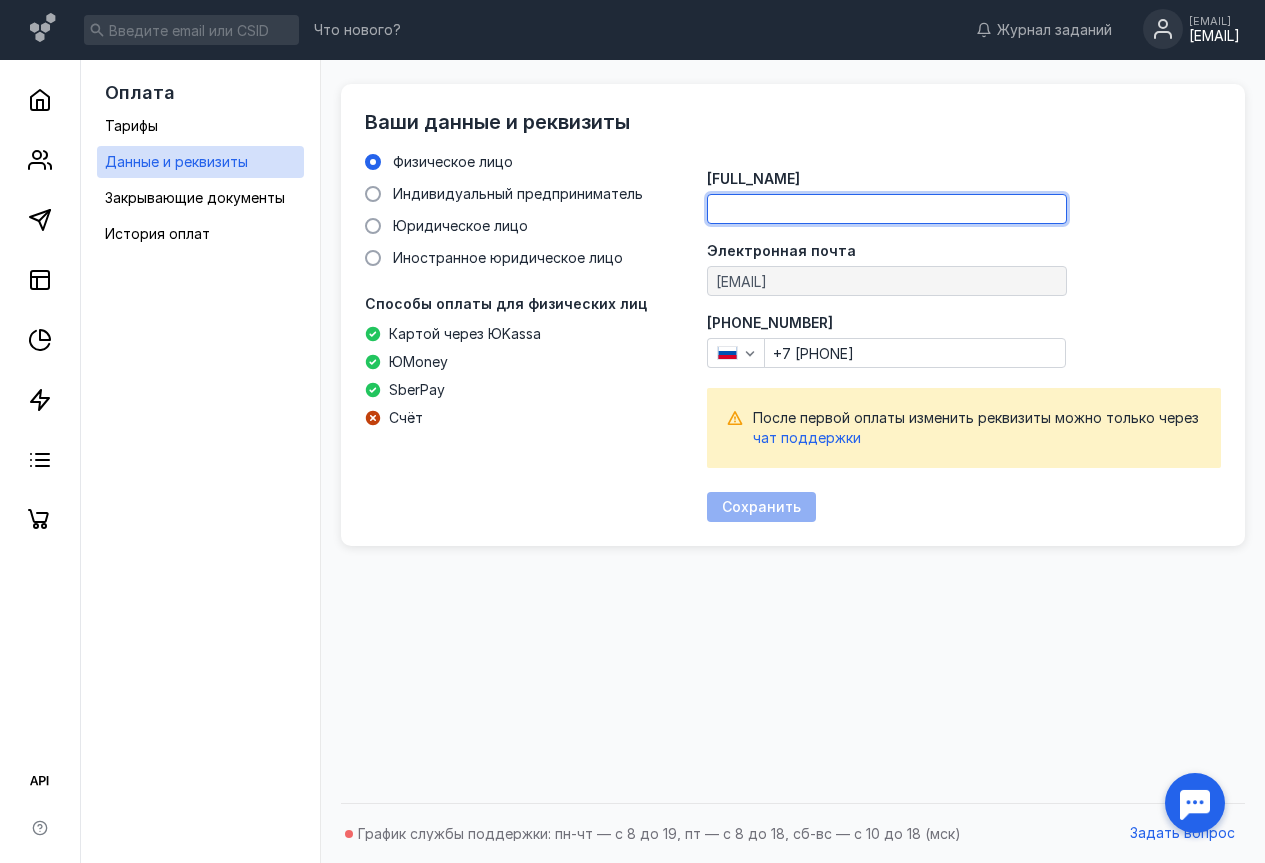 click on "[FULL_NAME]" at bounding box center (887, 209) 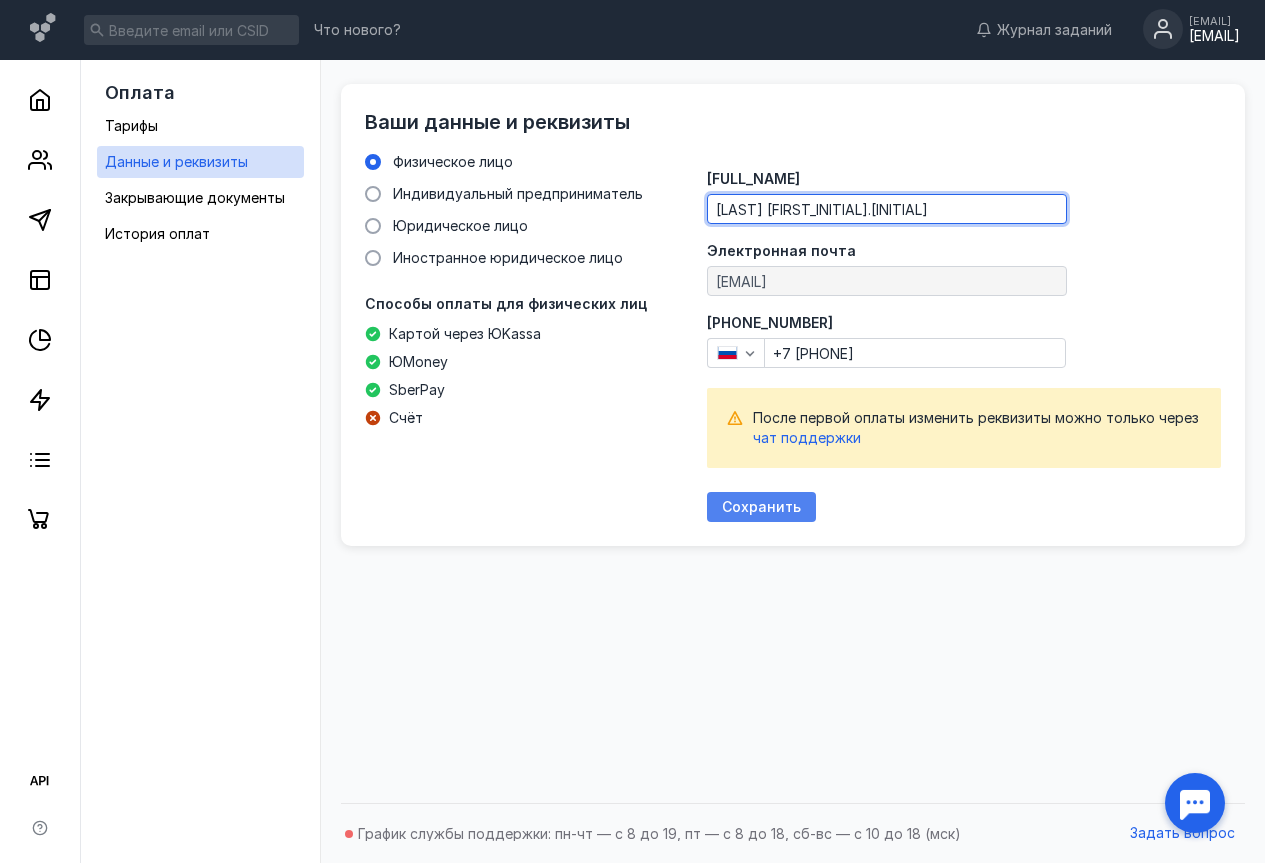 type on "[LAST] [FIRST_INITIAL].[INITIAL]" 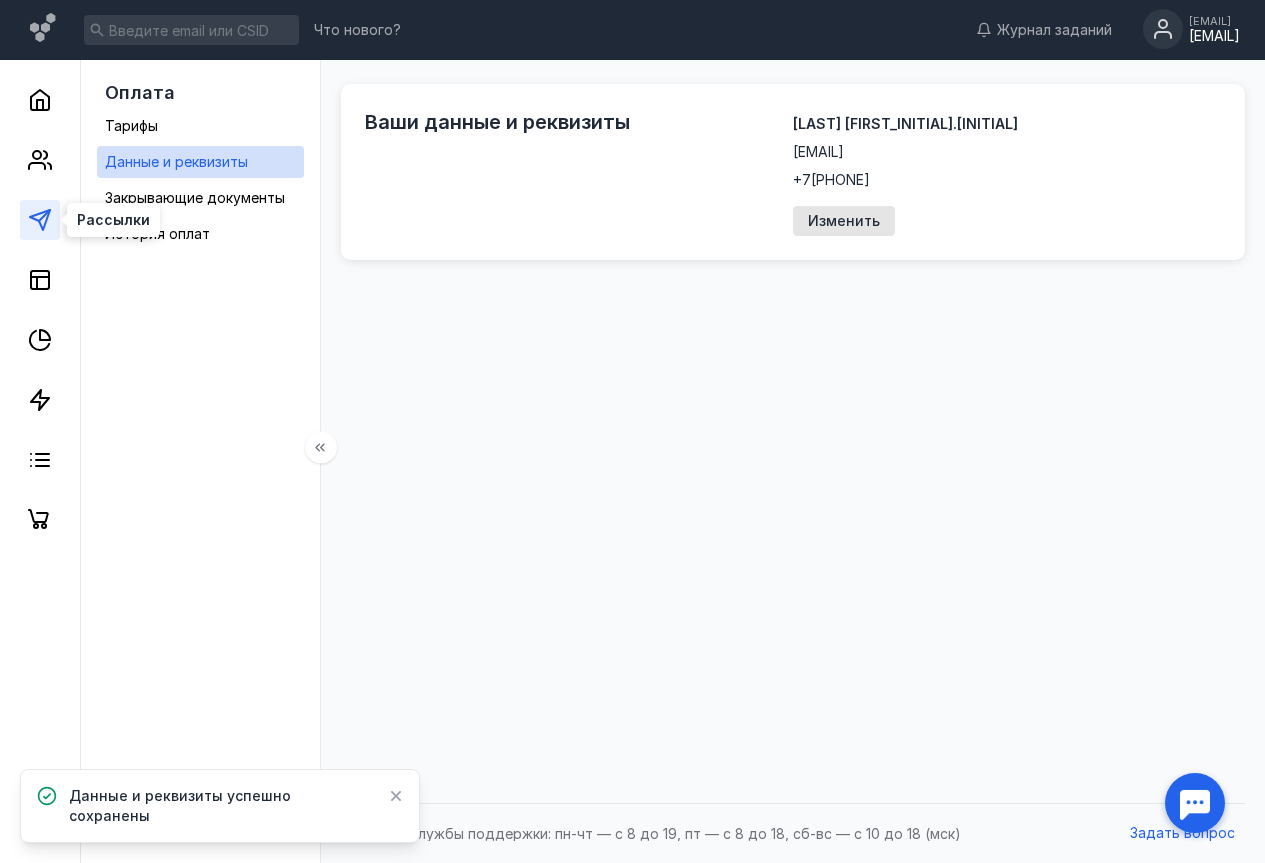 click 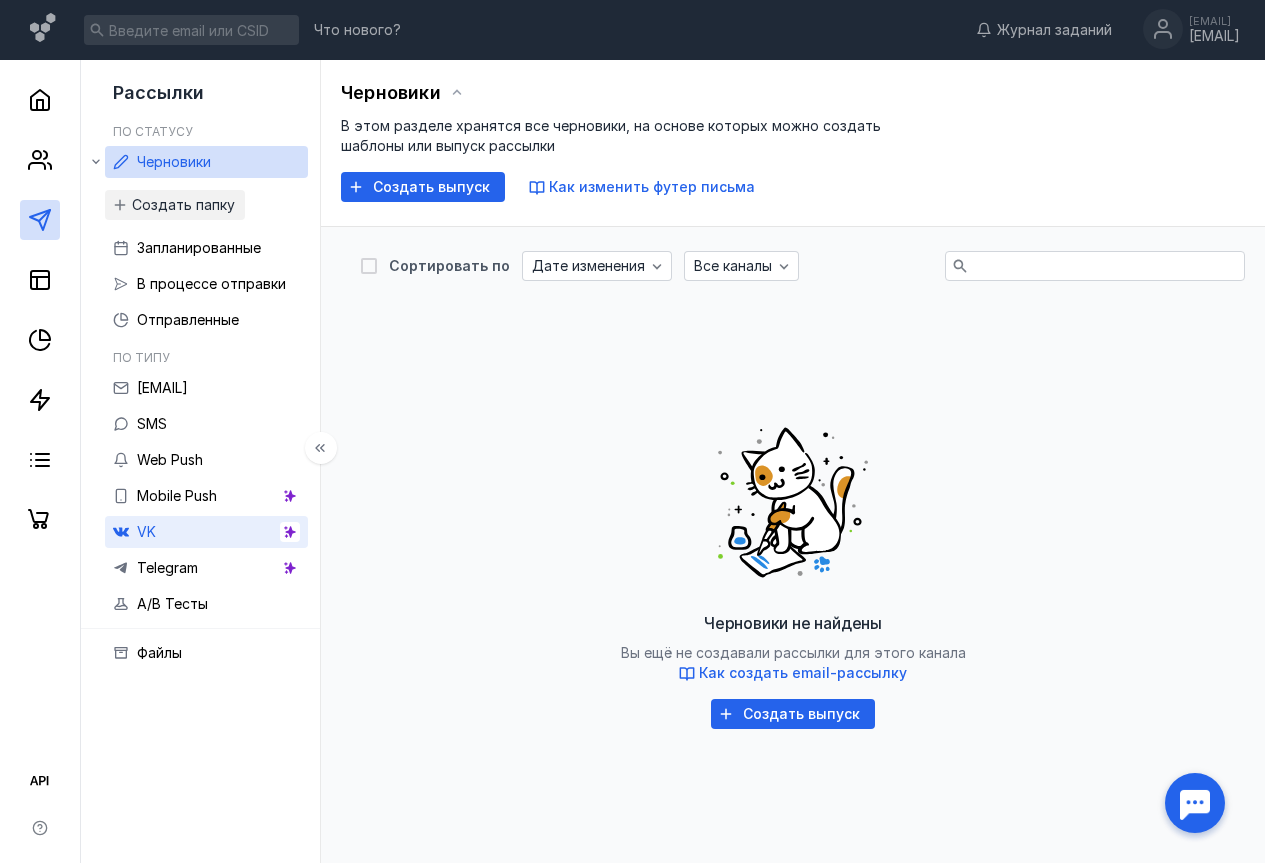 click on "VK" at bounding box center (146, 531) 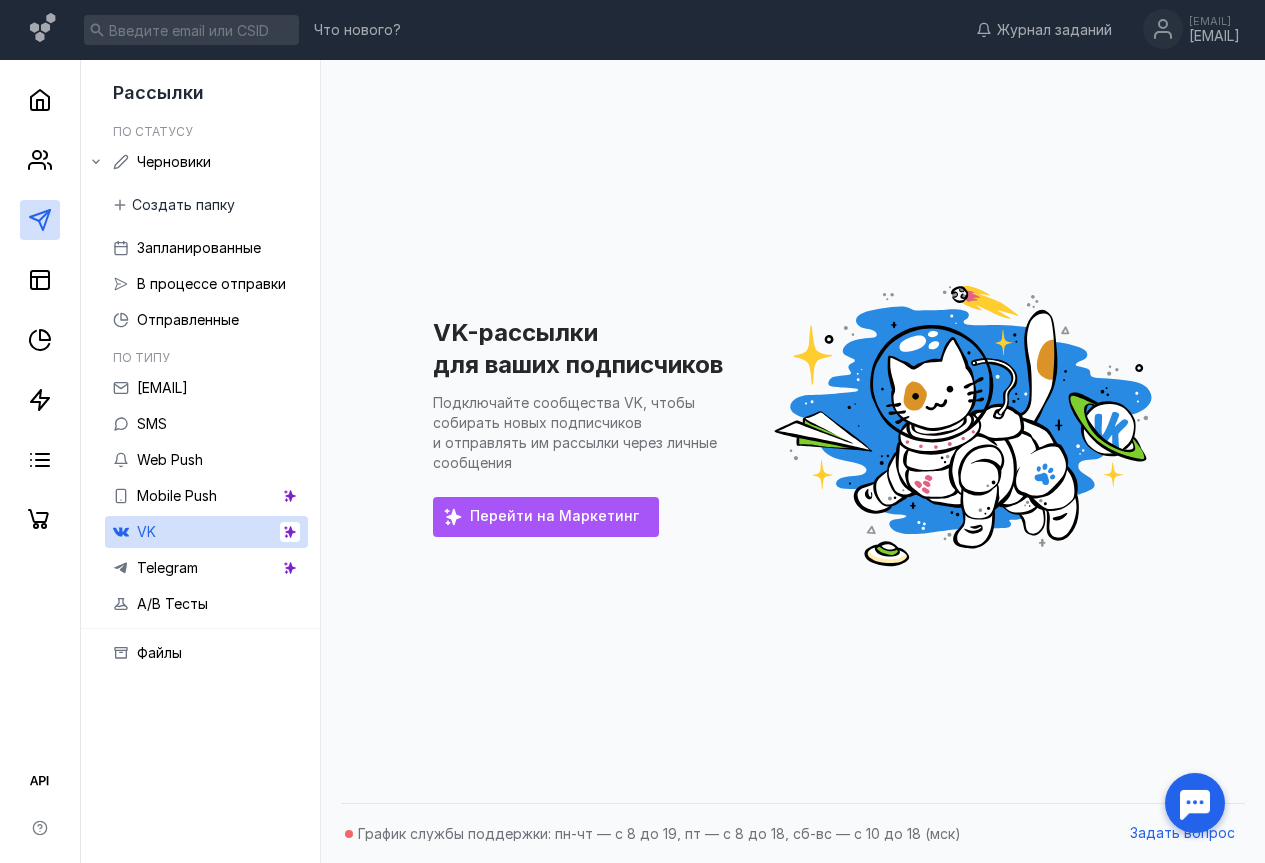 click on "Перейти на Маркетинг" at bounding box center (554, 516) 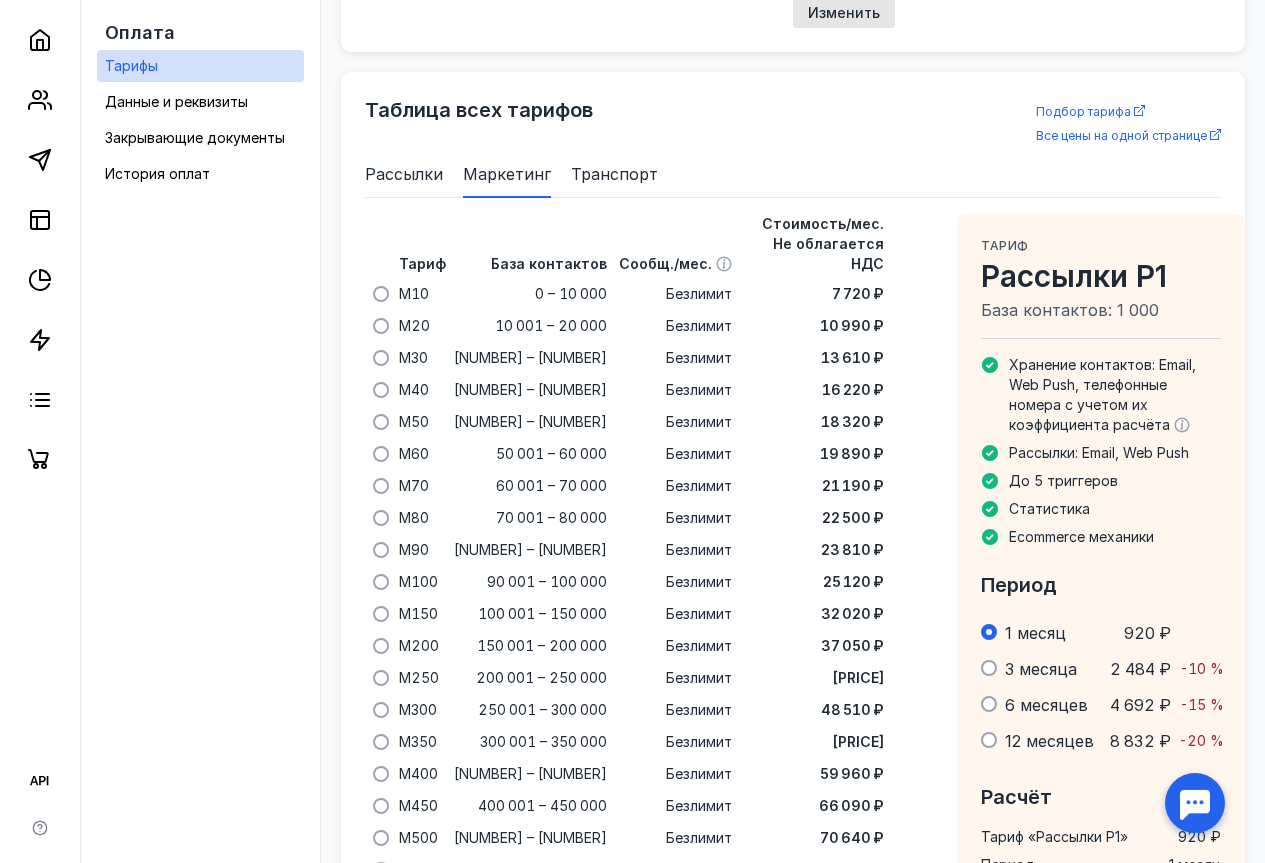scroll, scrollTop: 1003, scrollLeft: 0, axis: vertical 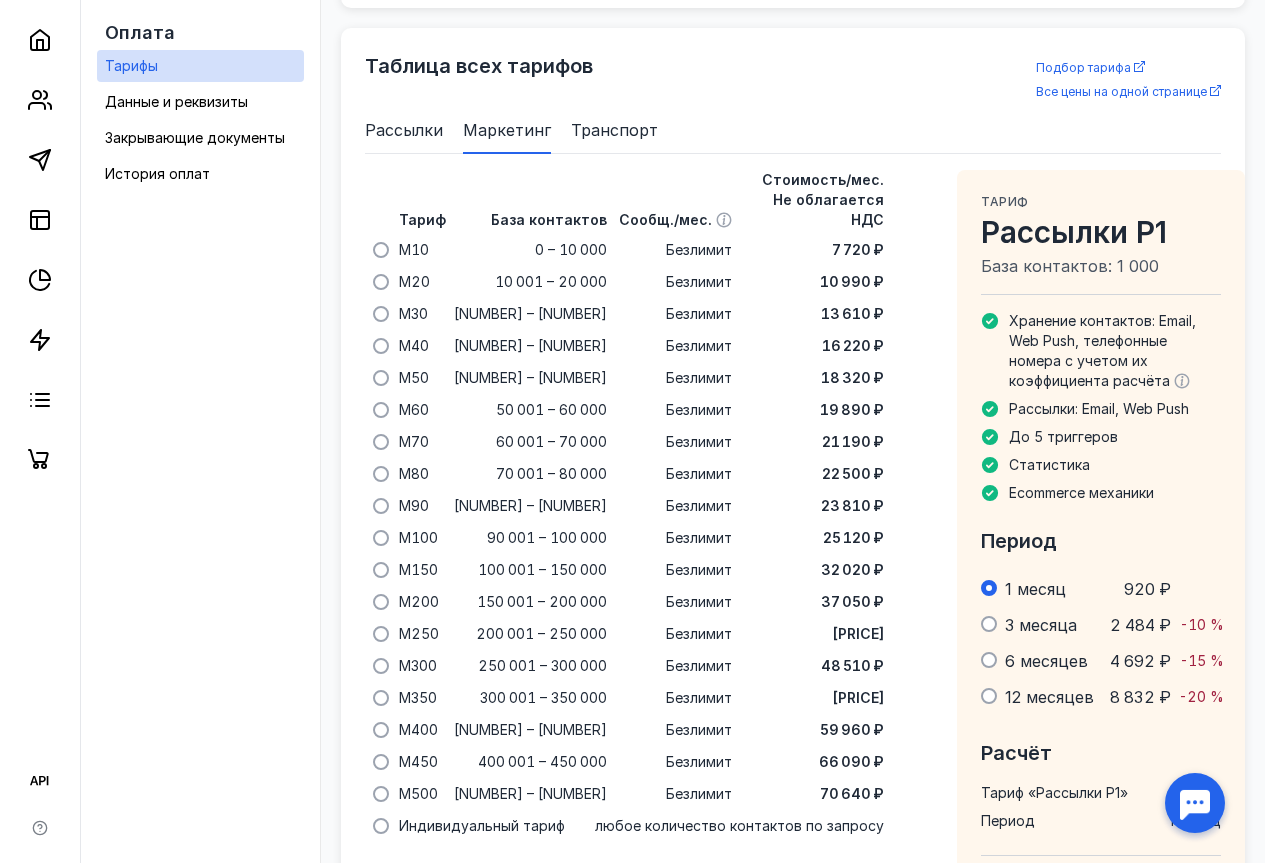 click on "Рассылки" at bounding box center (404, 130) 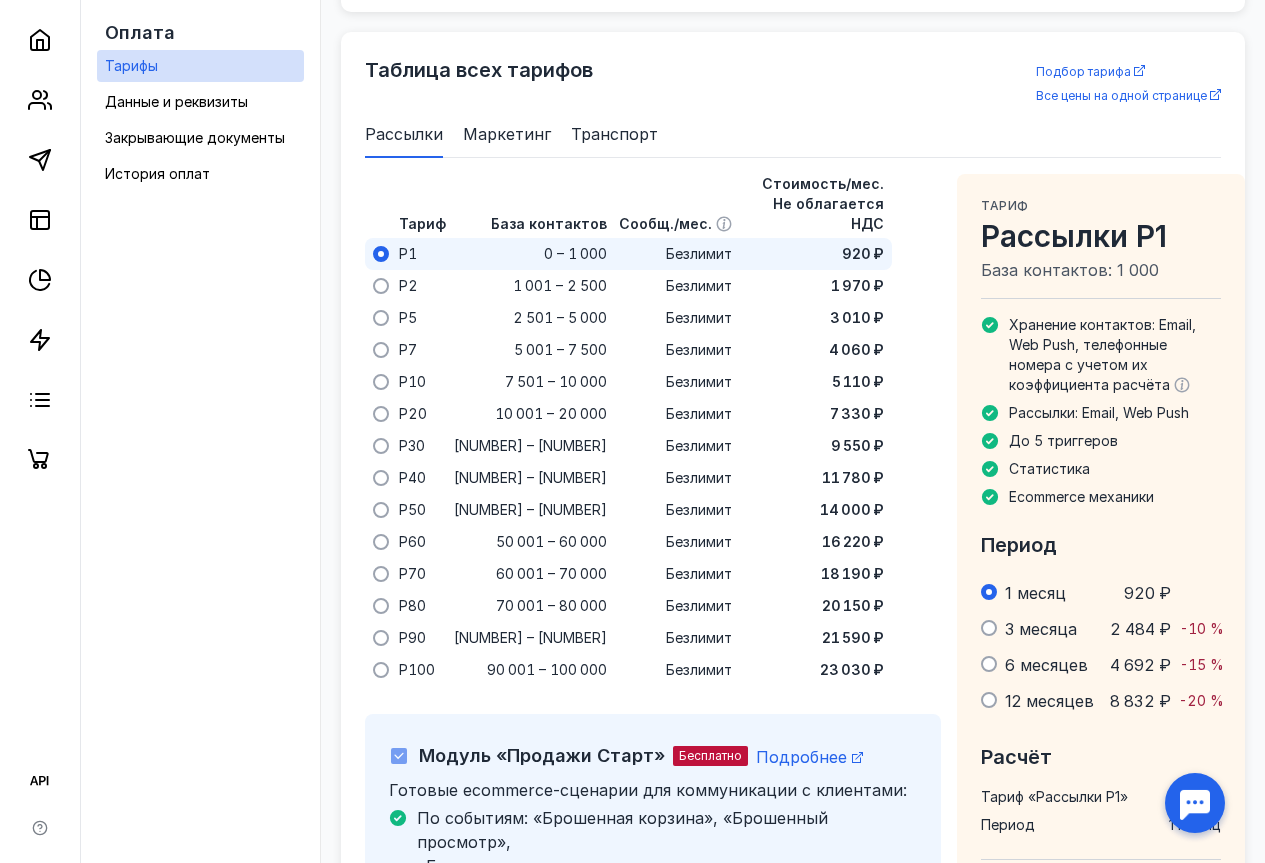 scroll, scrollTop: 908, scrollLeft: 0, axis: vertical 